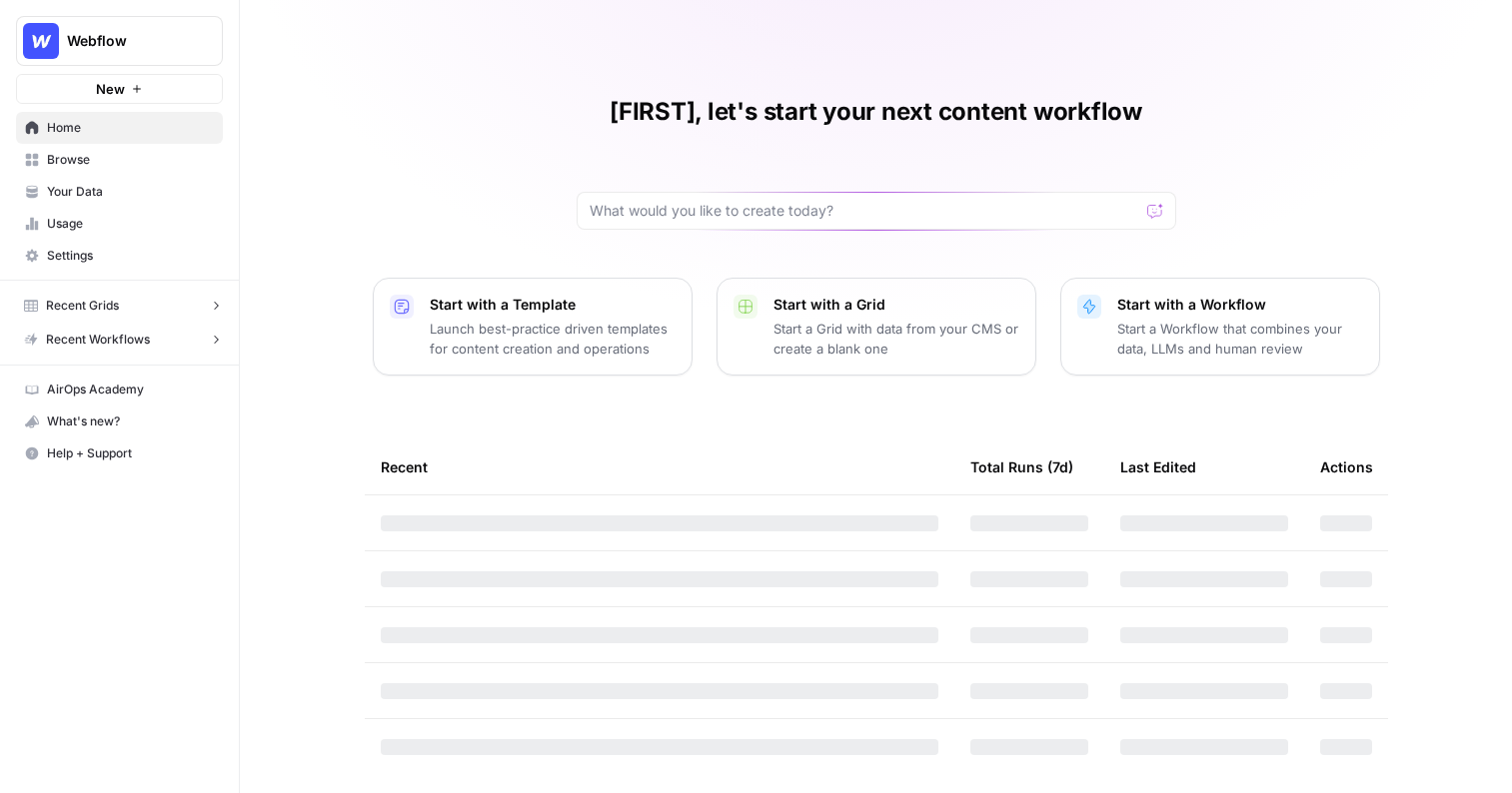 scroll, scrollTop: 0, scrollLeft: 0, axis: both 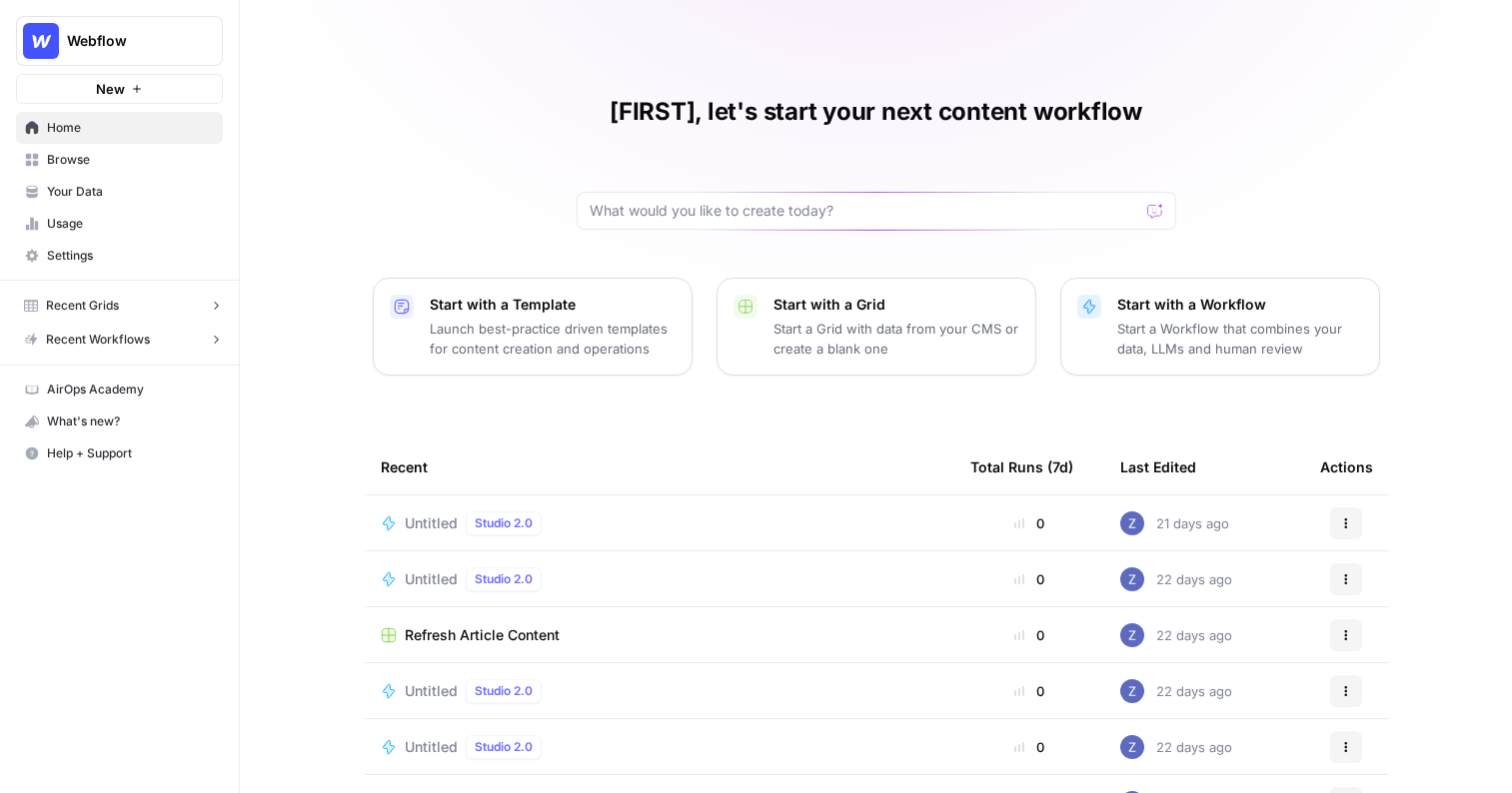 click on "Your Data" at bounding box center (130, 192) 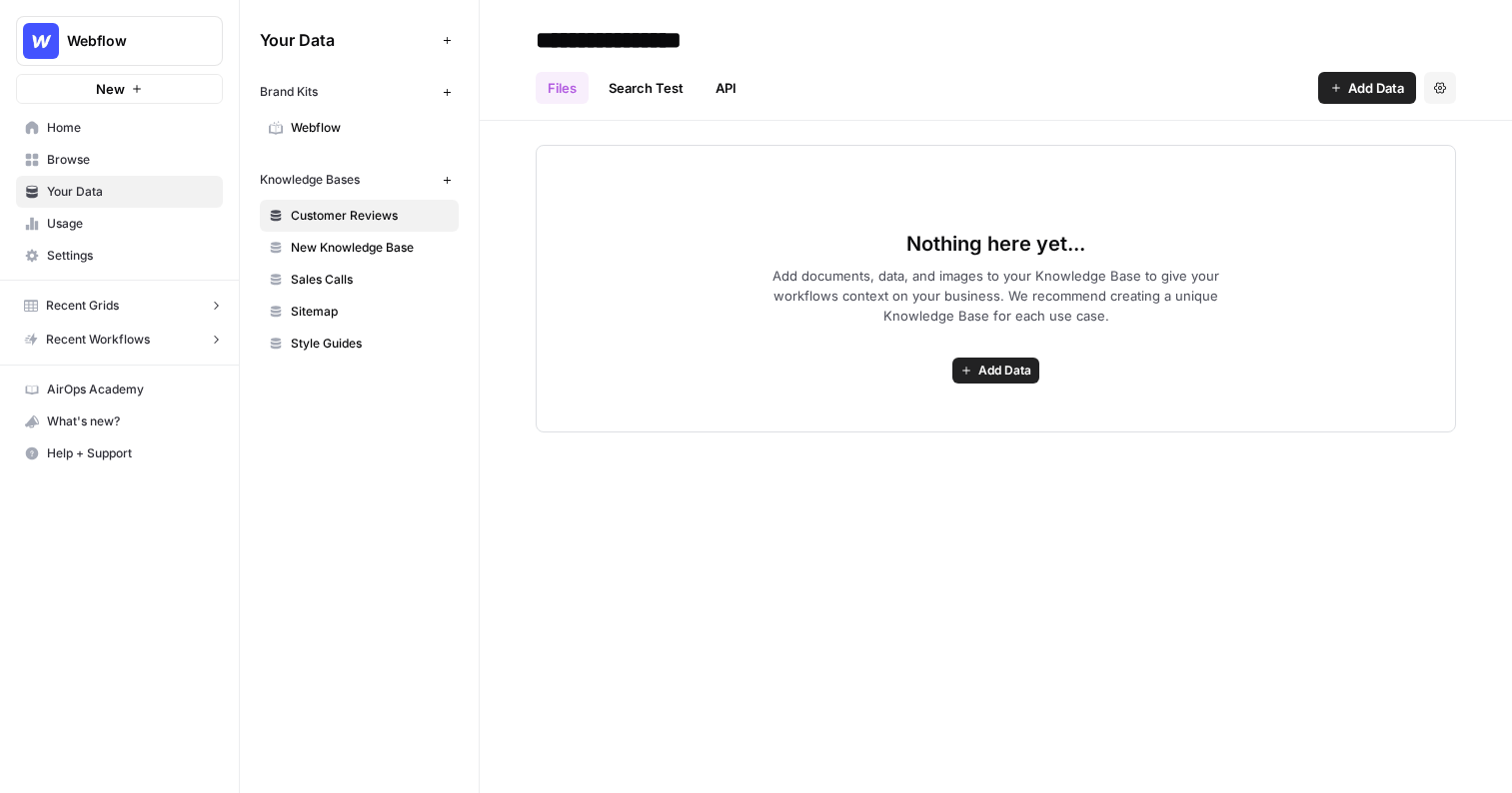 click on "Webflow" at bounding box center [370, 128] 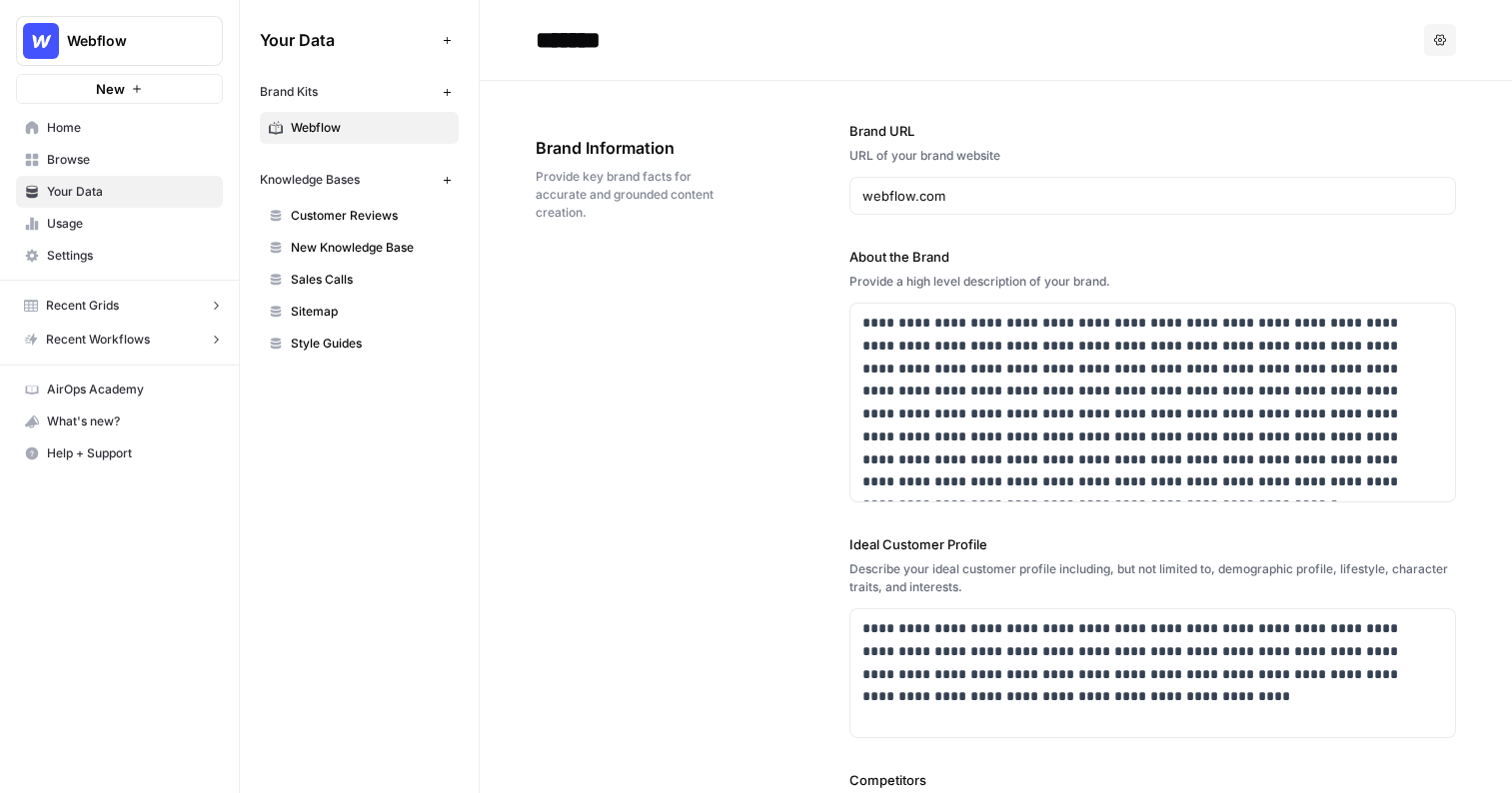 scroll, scrollTop: 18, scrollLeft: 0, axis: vertical 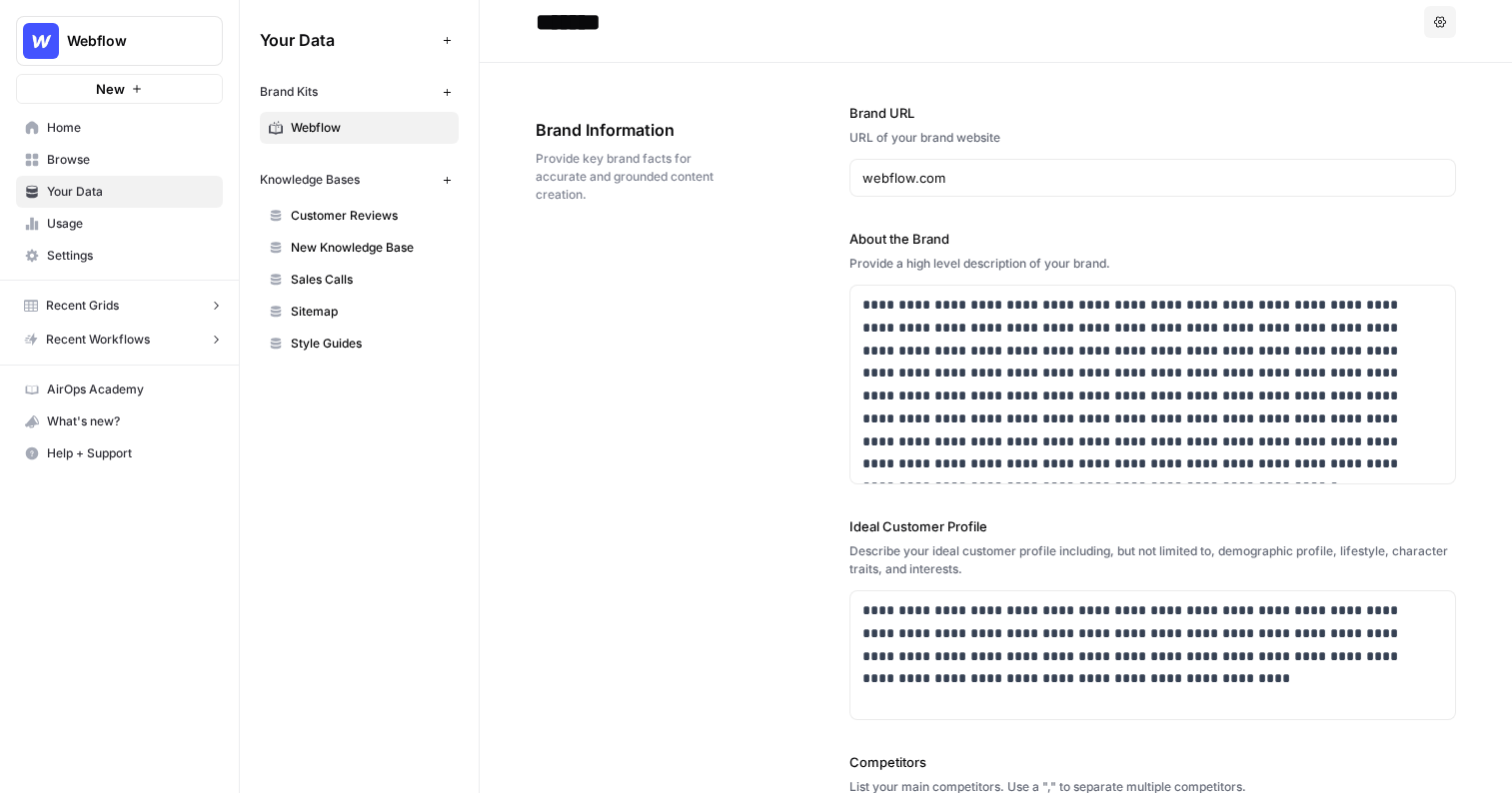 click on "Knowledge Bases" at bounding box center (310, 180) 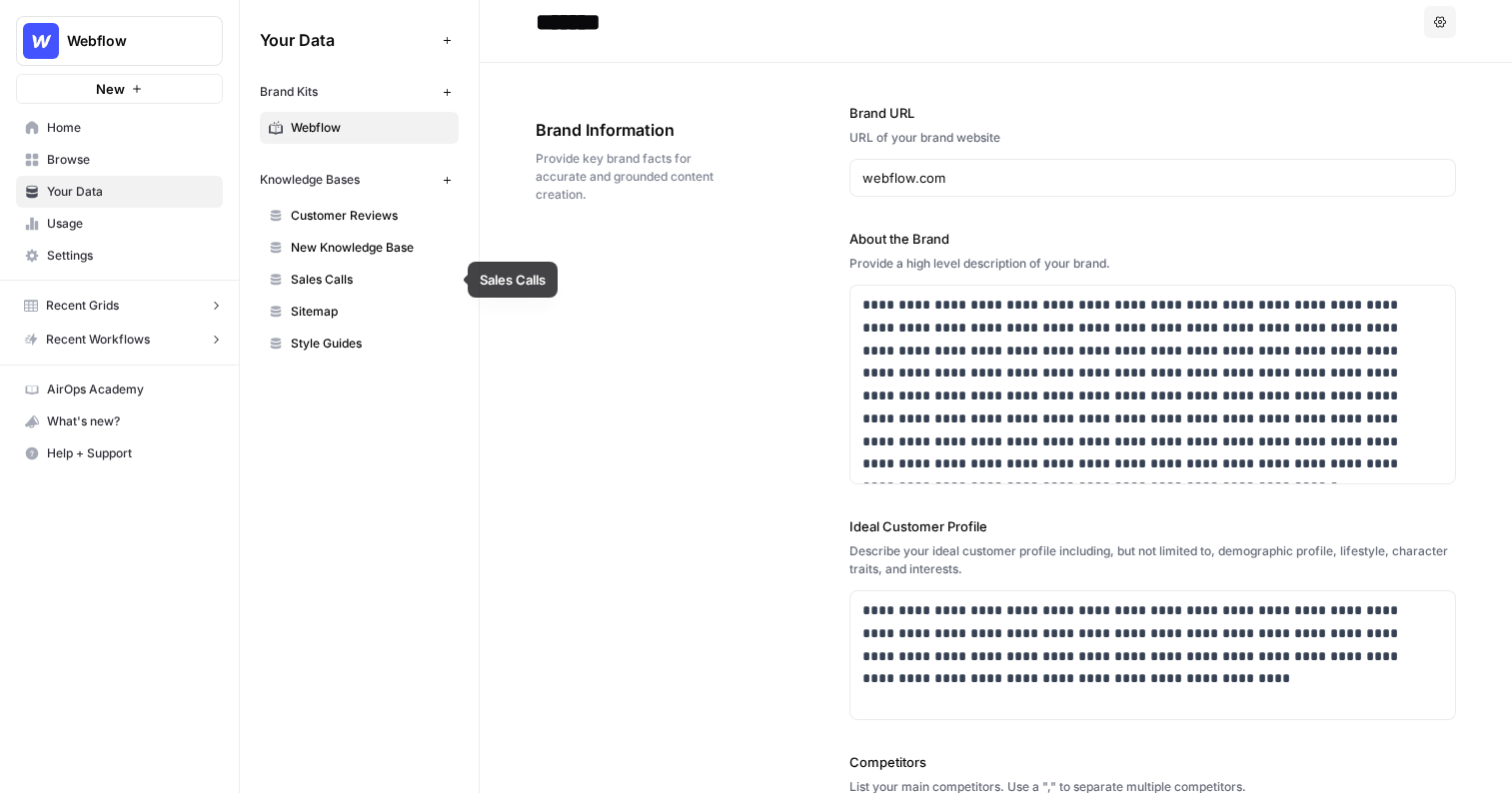 click on "New Knowledge Base" at bounding box center (370, 248) 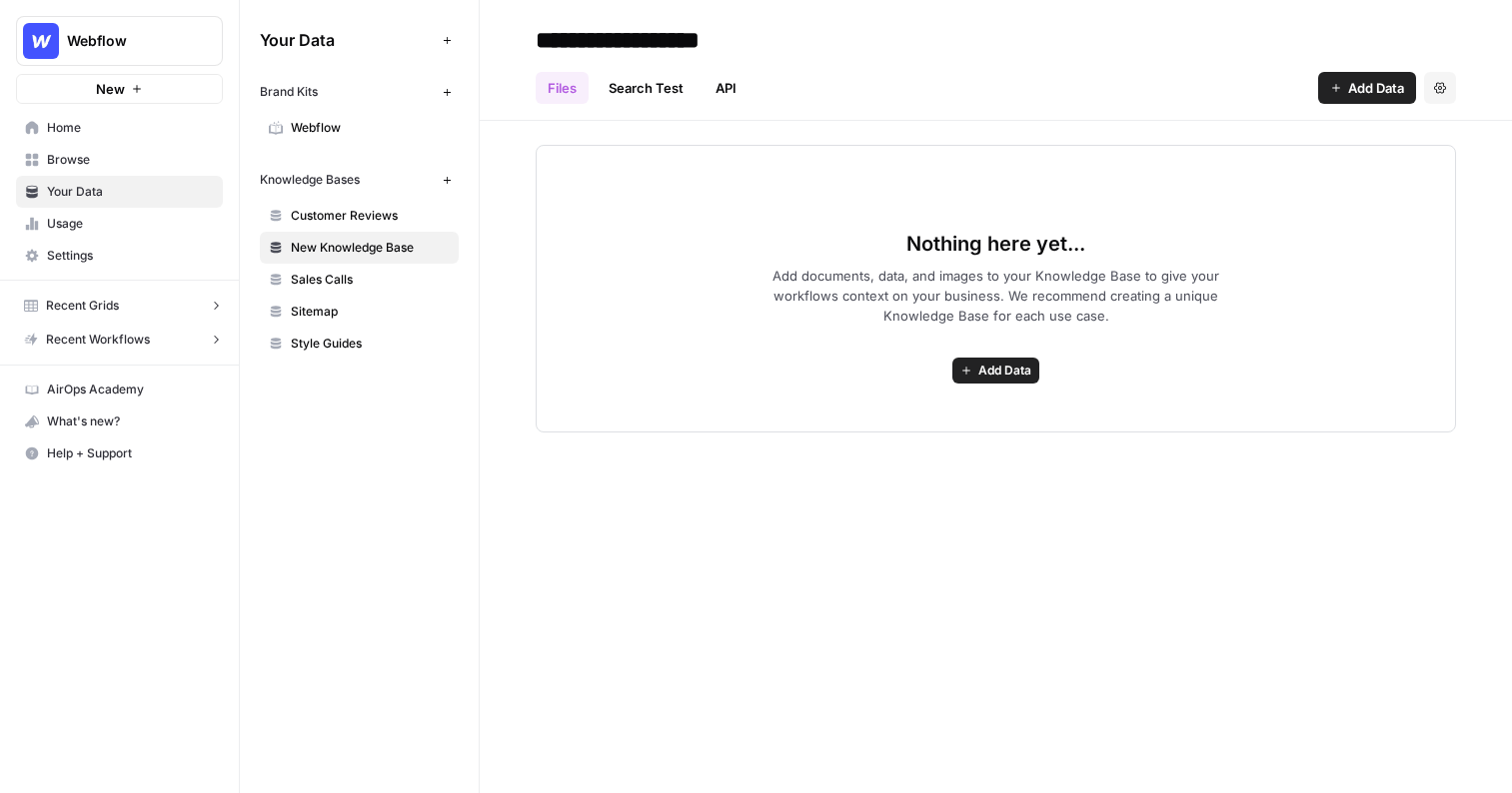 click 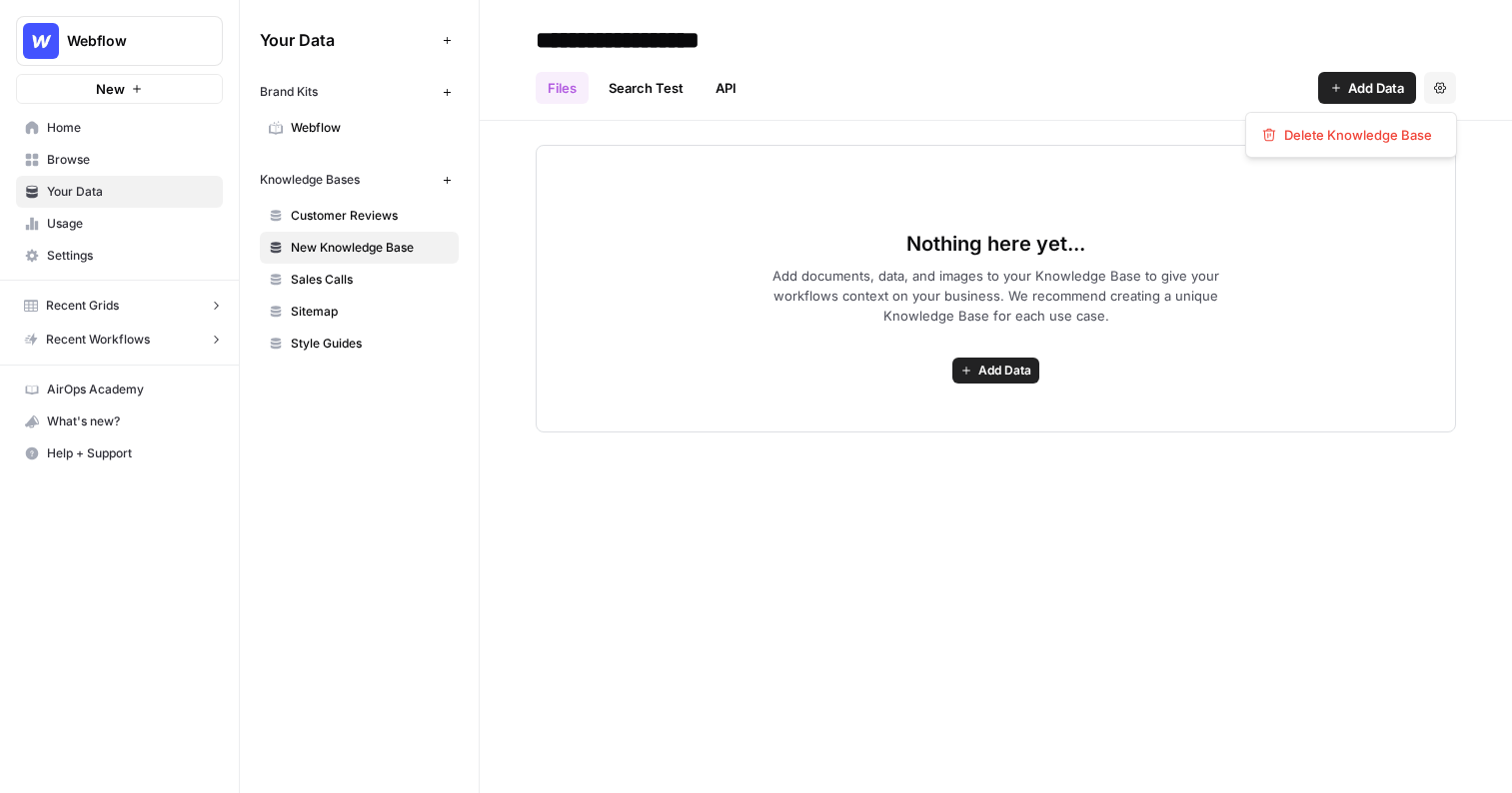 click on "Files Search Test API Add Data Settings" at bounding box center (995, 80) 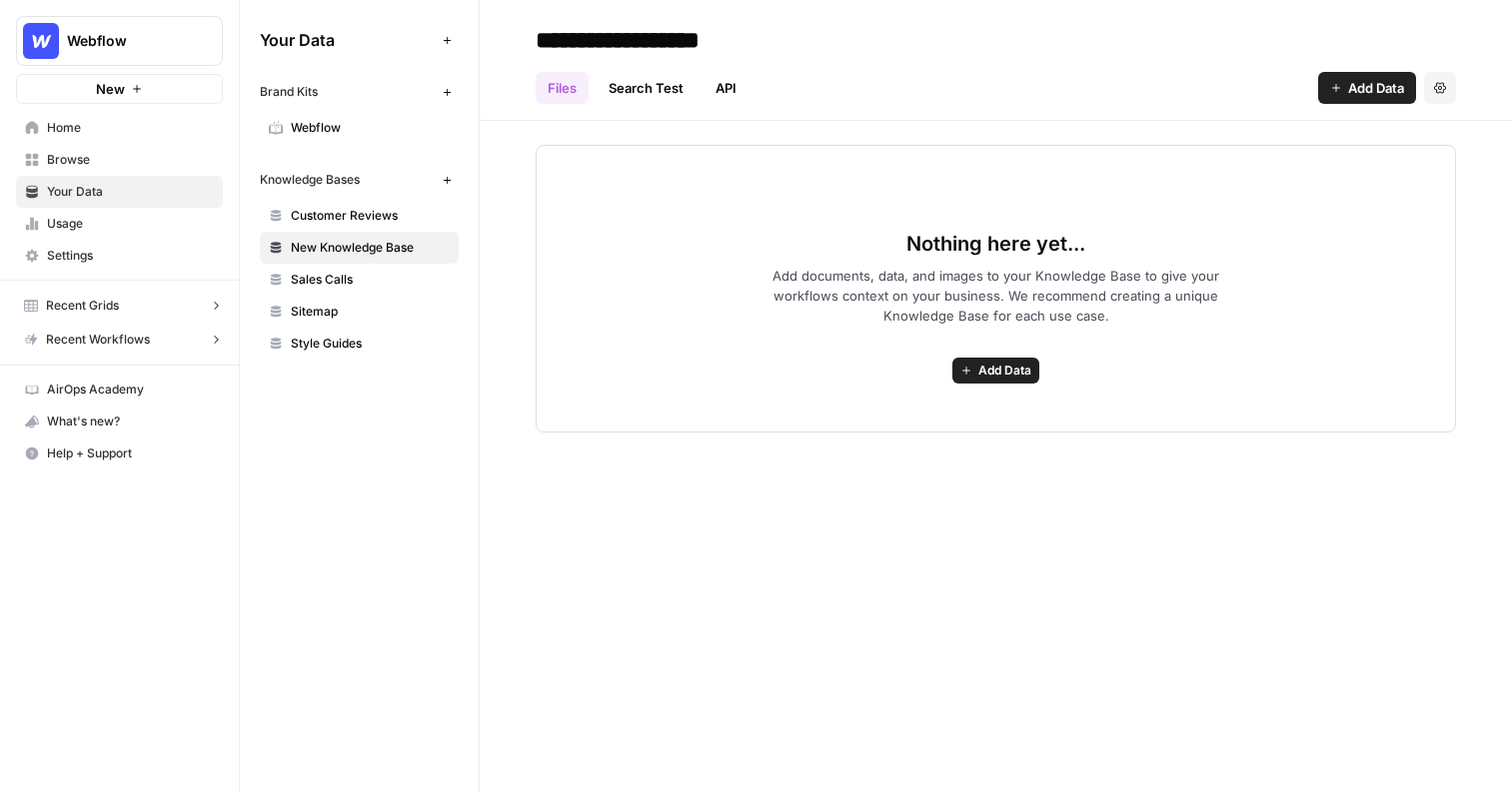 click on "New" at bounding box center [110, 89] 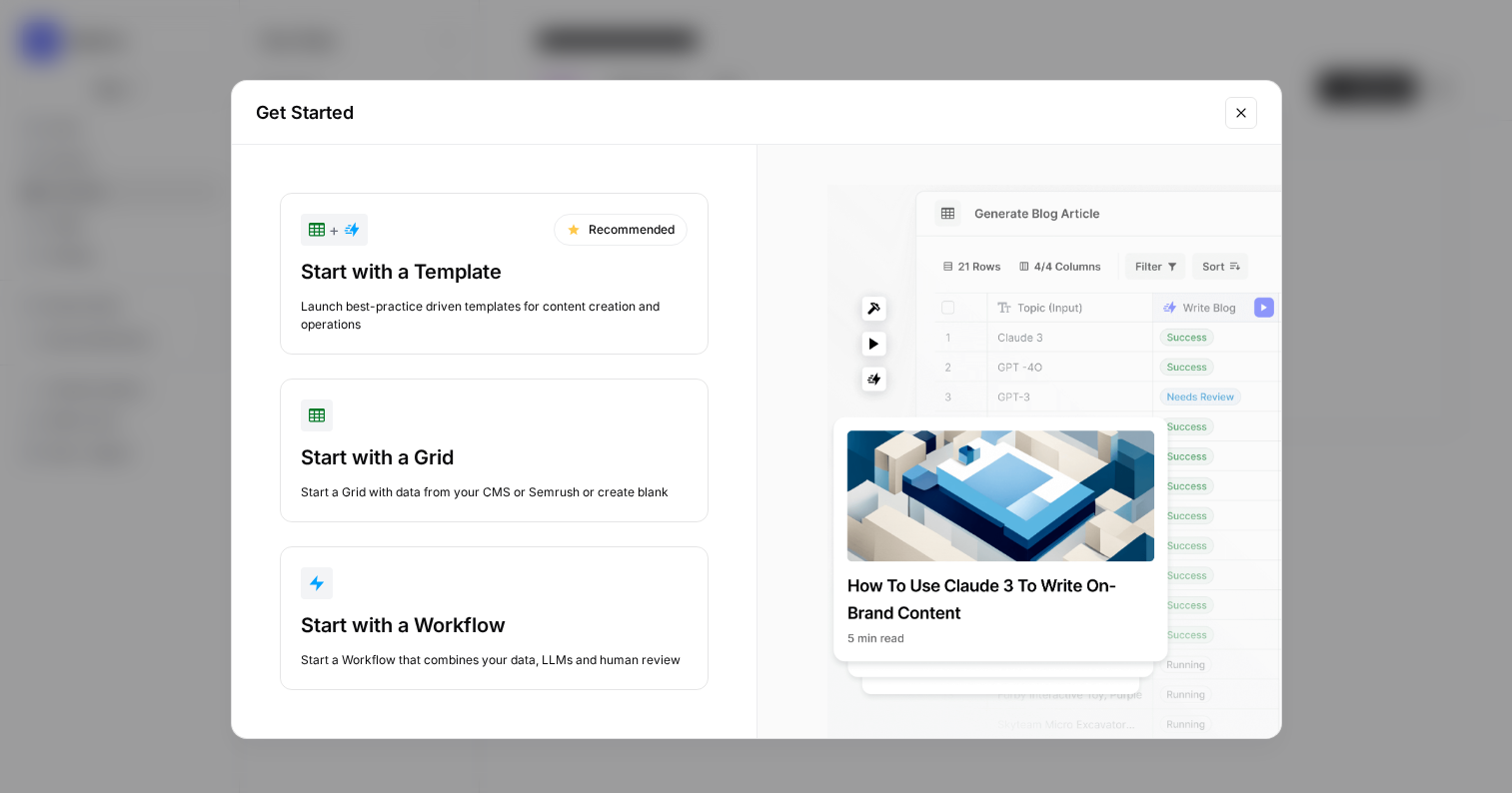 click on "Get Started + Recommended Start with a Template Launch best-practice driven templates for content creation and operations Start with a Grid Start a Grid with data from your CMS or Semrush or create blank Start with a Workflow Start a Workflow that combines your data, LLMs and human review" at bounding box center [756, 396] 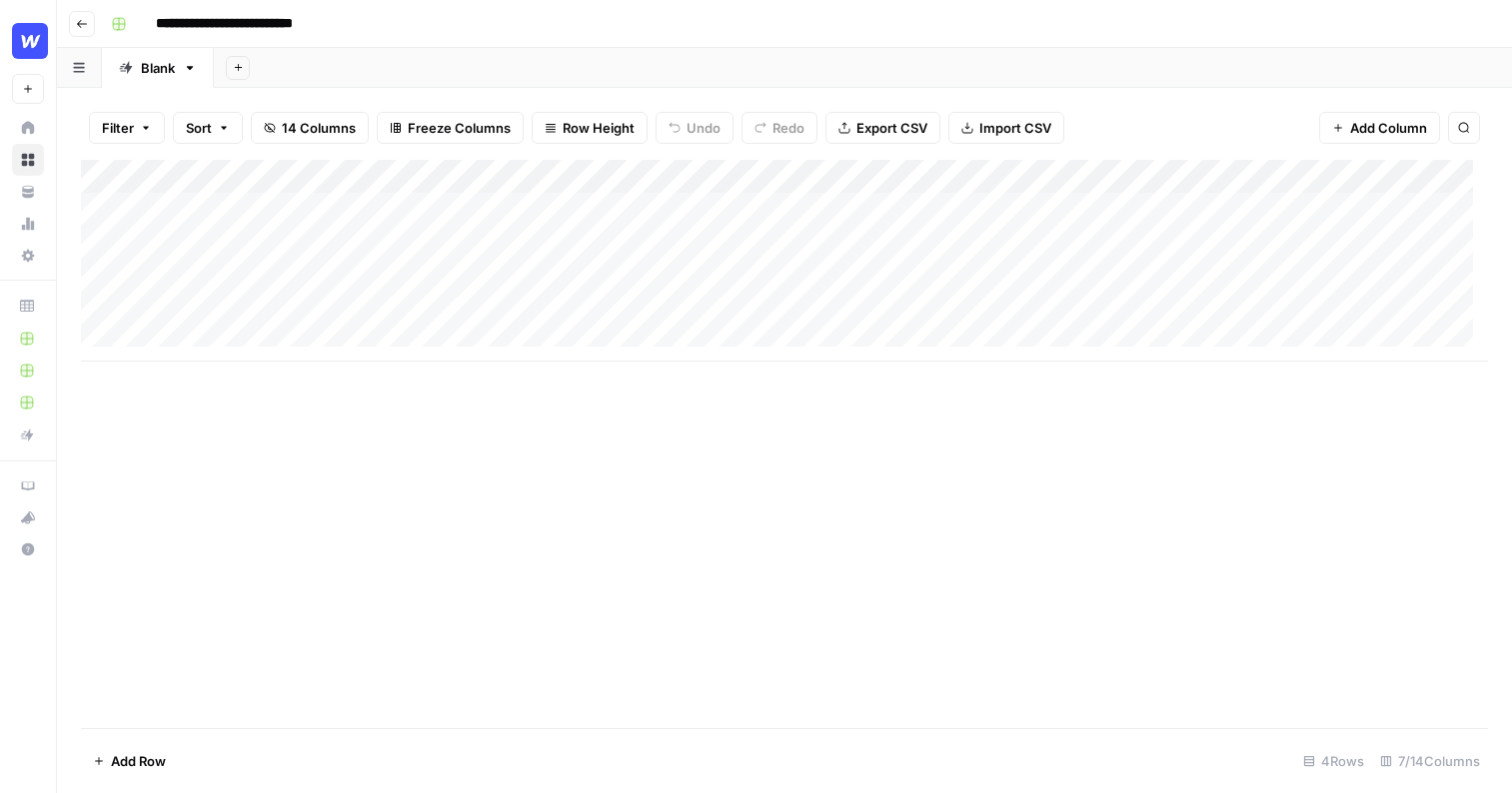 scroll, scrollTop: 0, scrollLeft: 0, axis: both 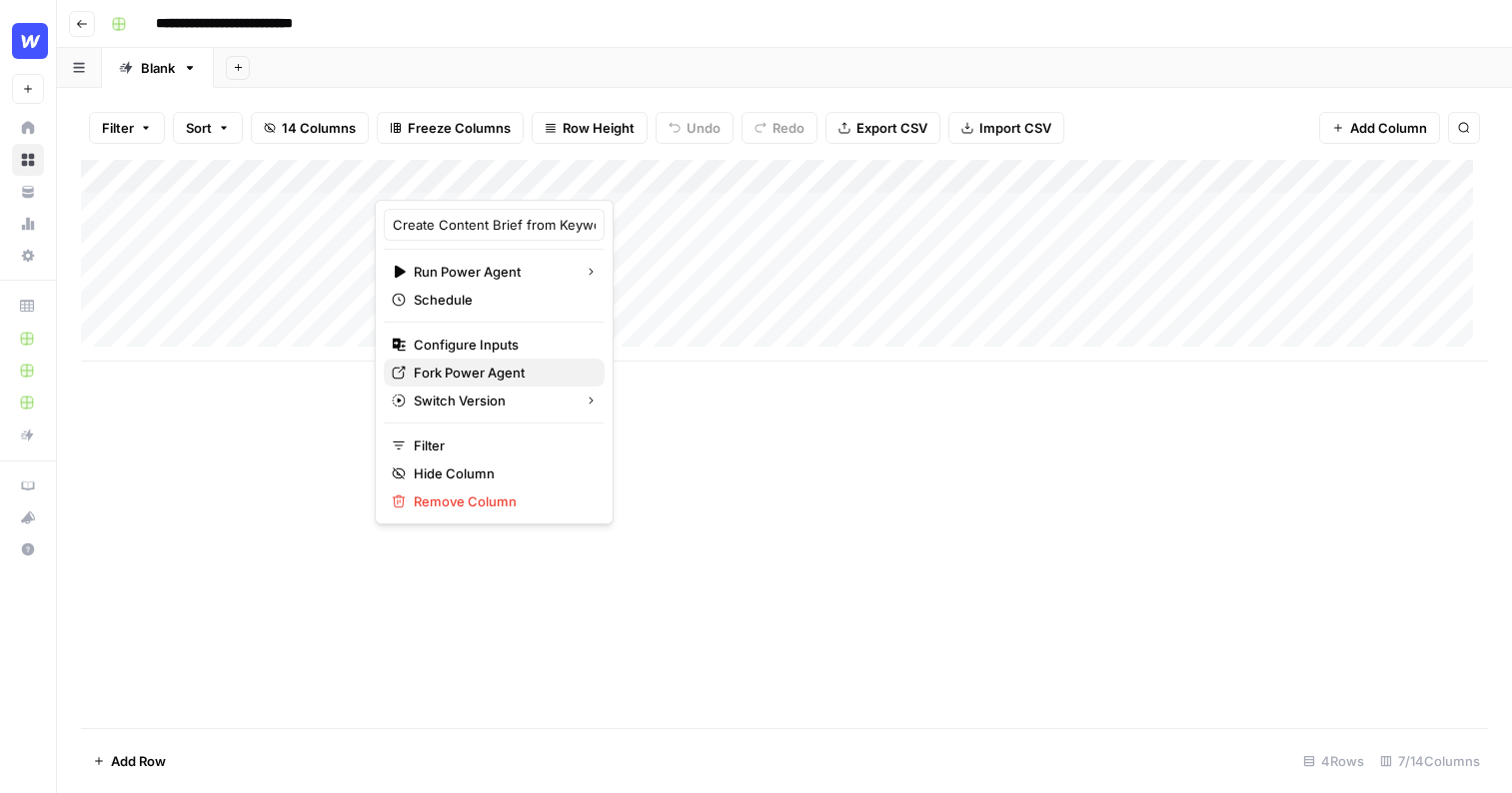 click on "Fork Power Agent" at bounding box center (501, 373) 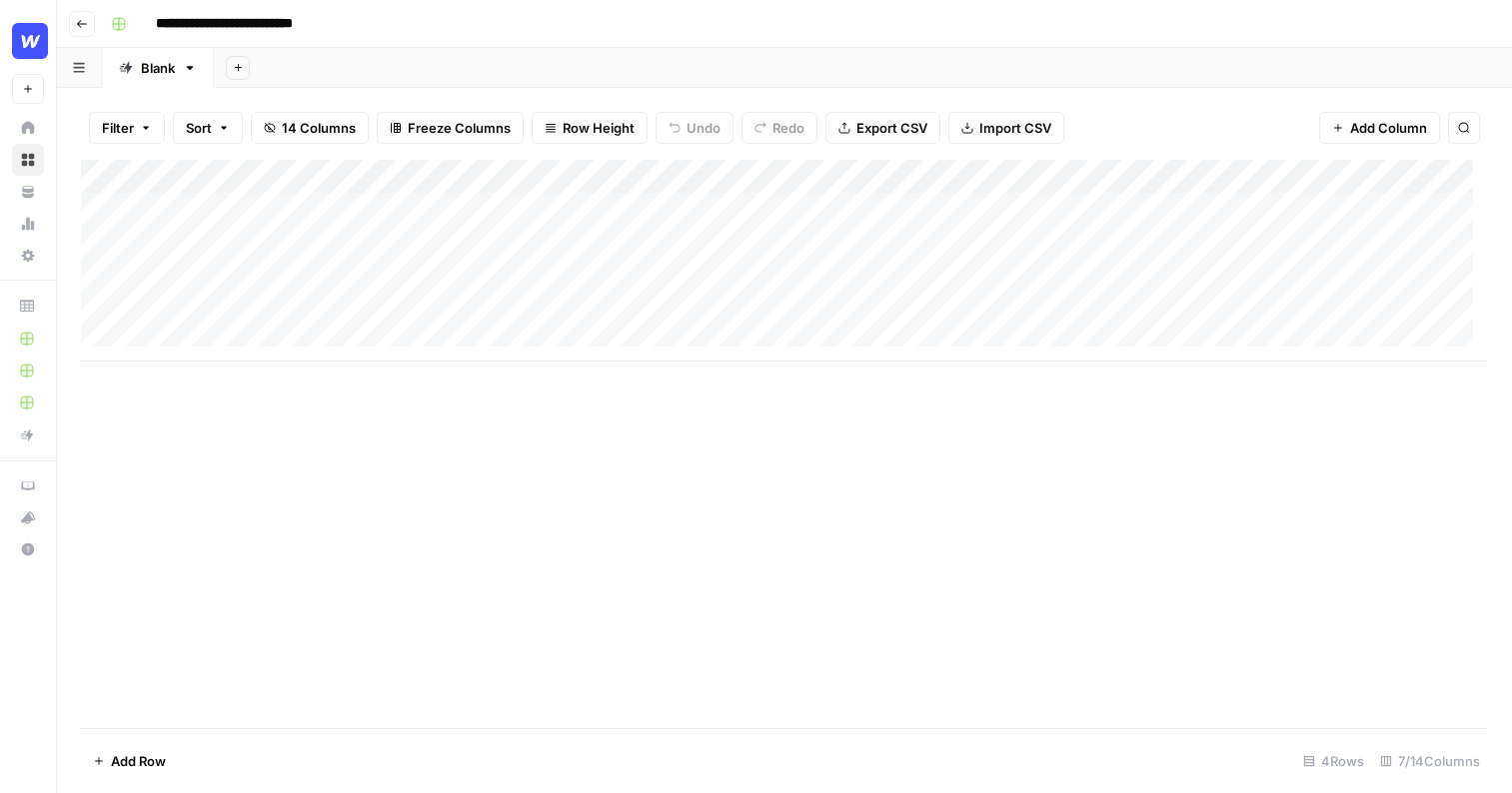 click on "Add Column" at bounding box center [784, 261] 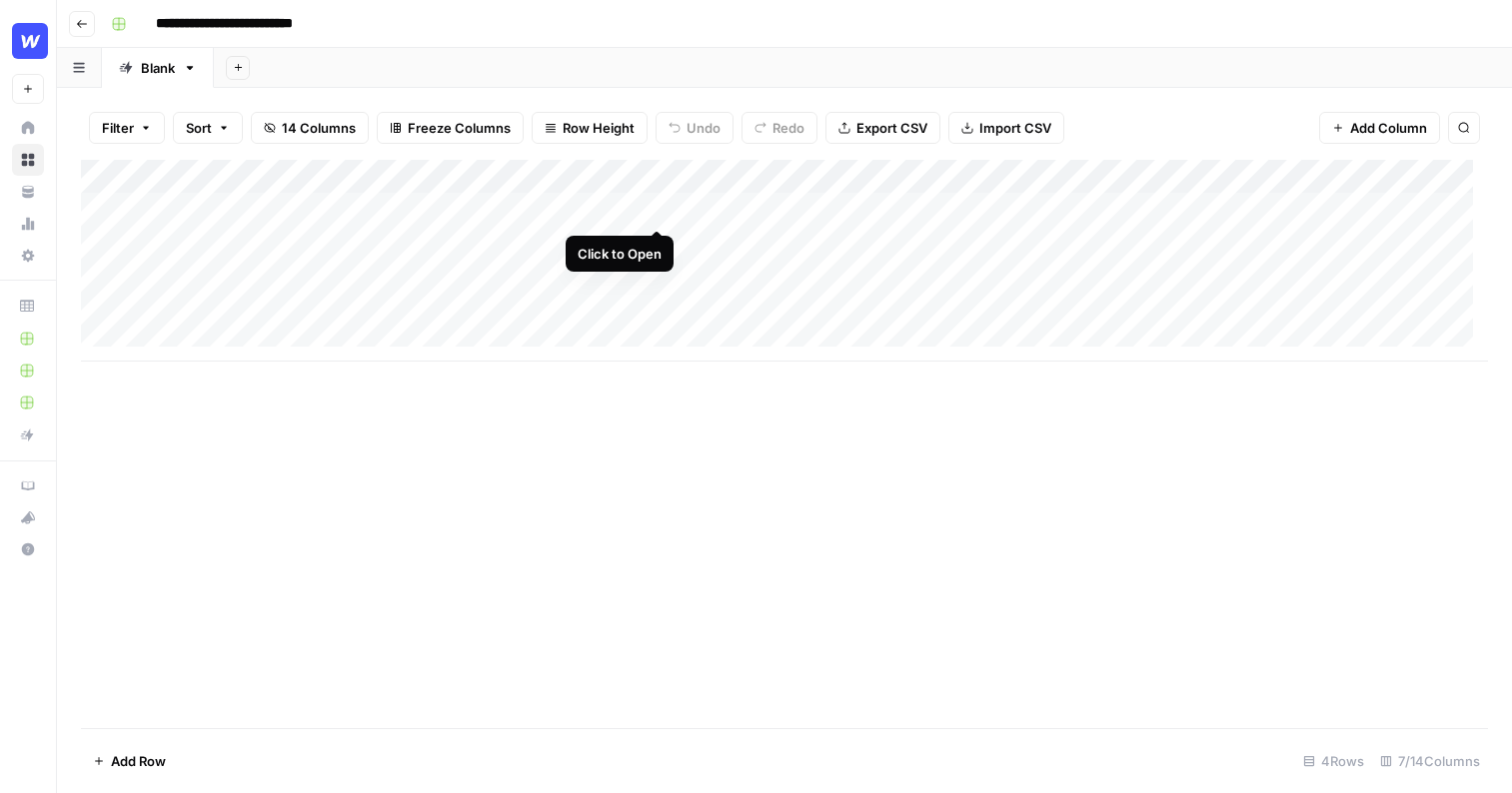 click on "Add Column" at bounding box center (784, 261) 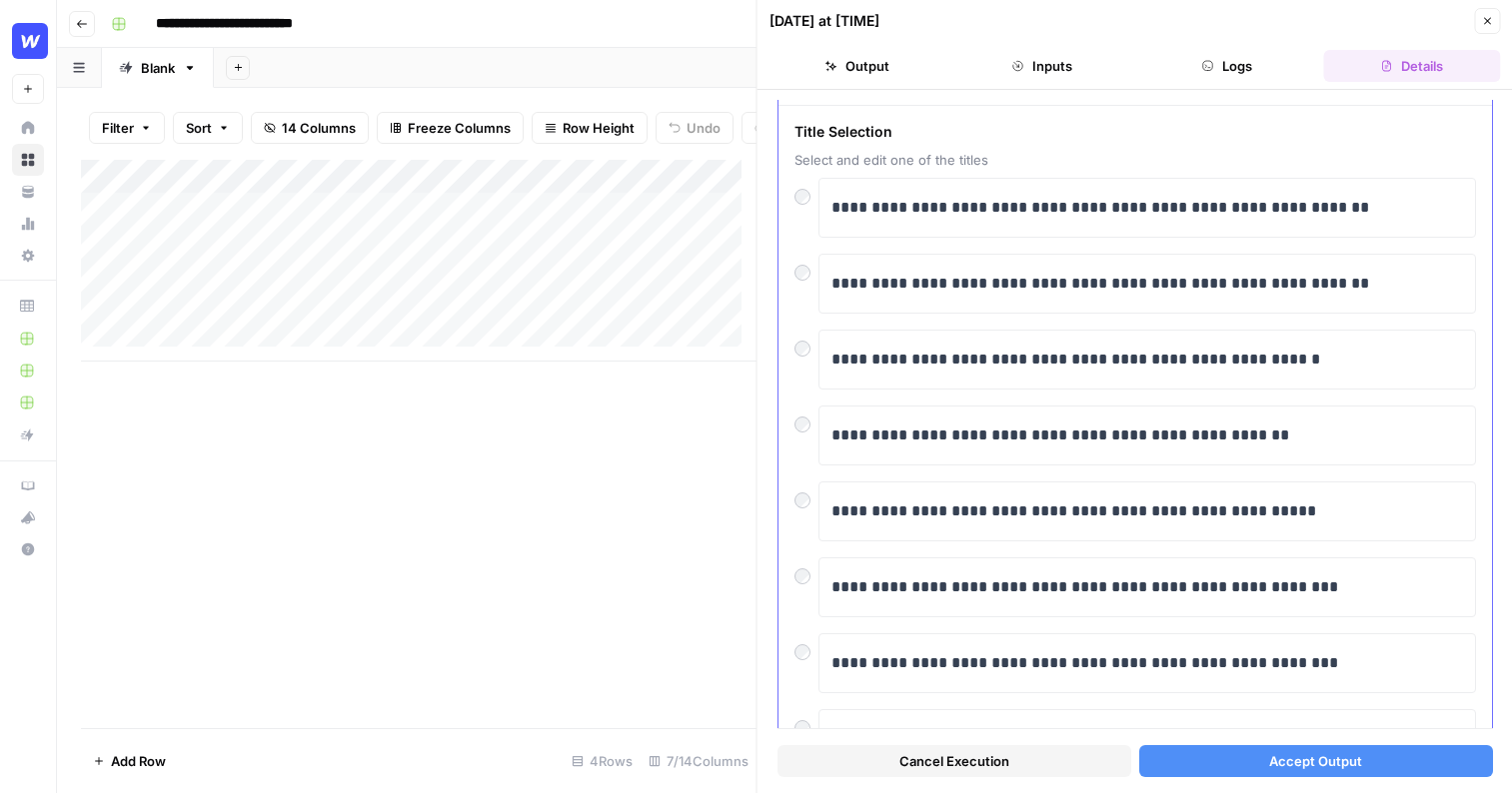 scroll, scrollTop: 25, scrollLeft: 0, axis: vertical 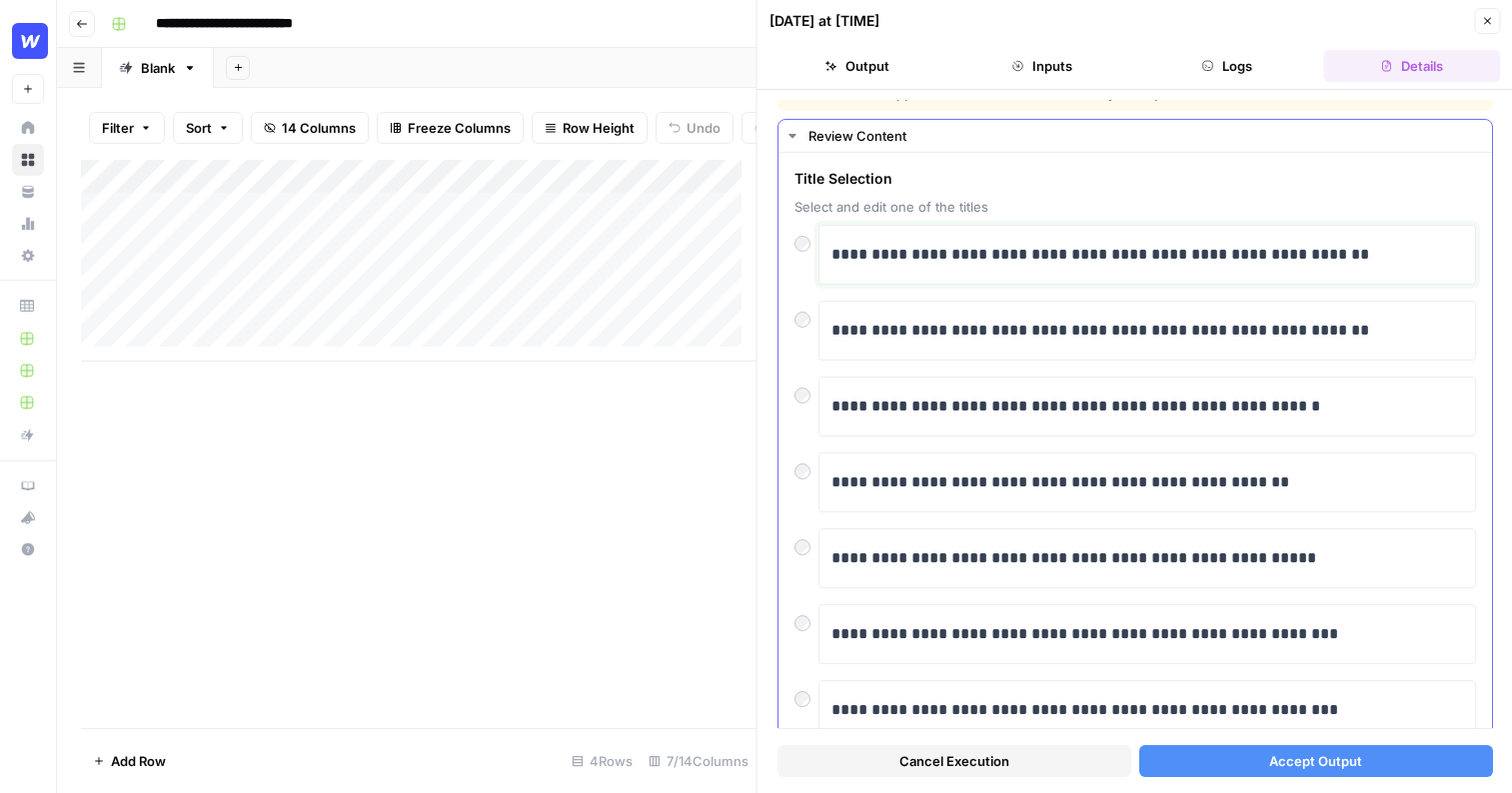 click on "**********" at bounding box center [1139, 255] 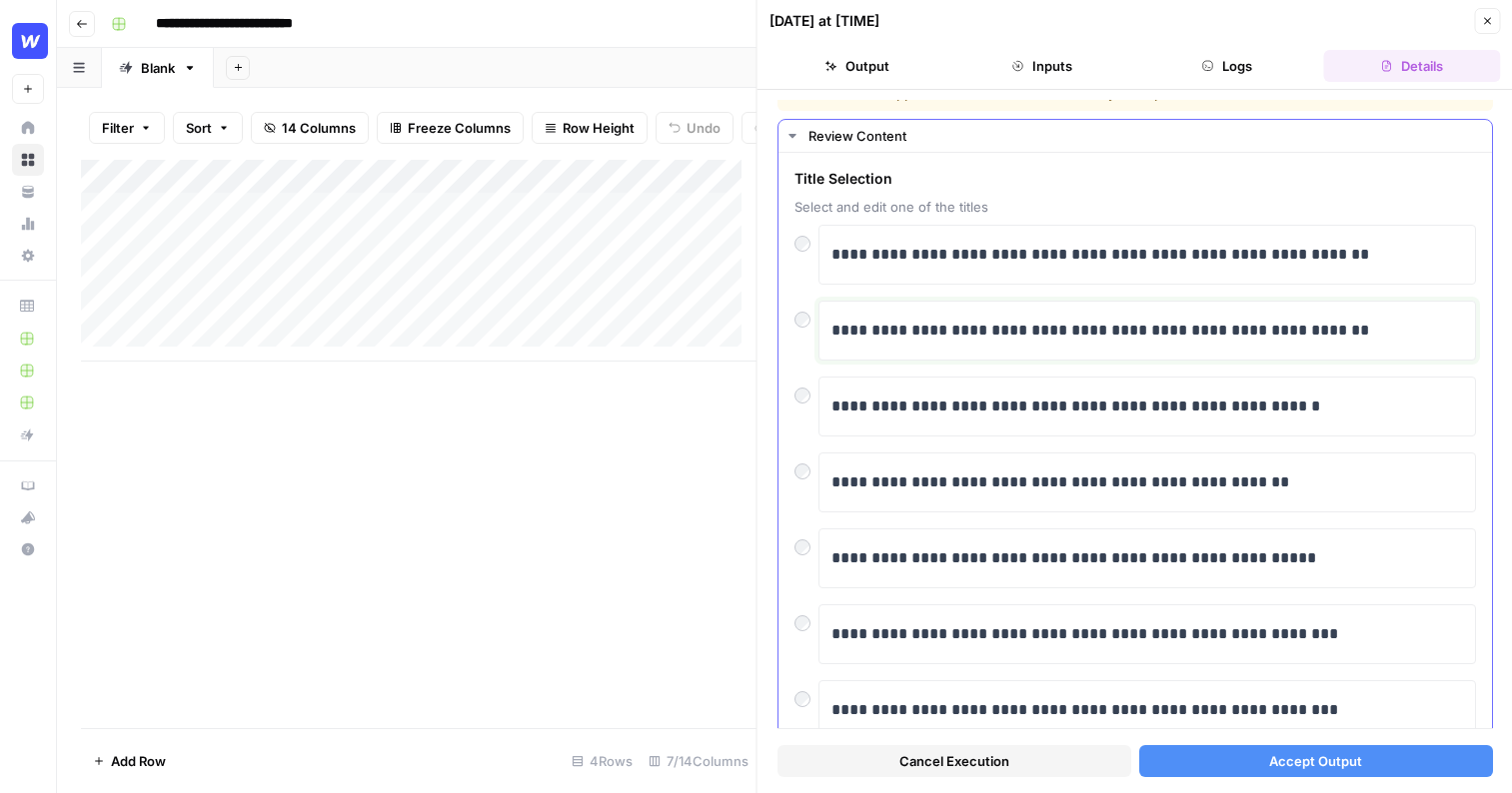 click on "**********" at bounding box center (1147, 331) 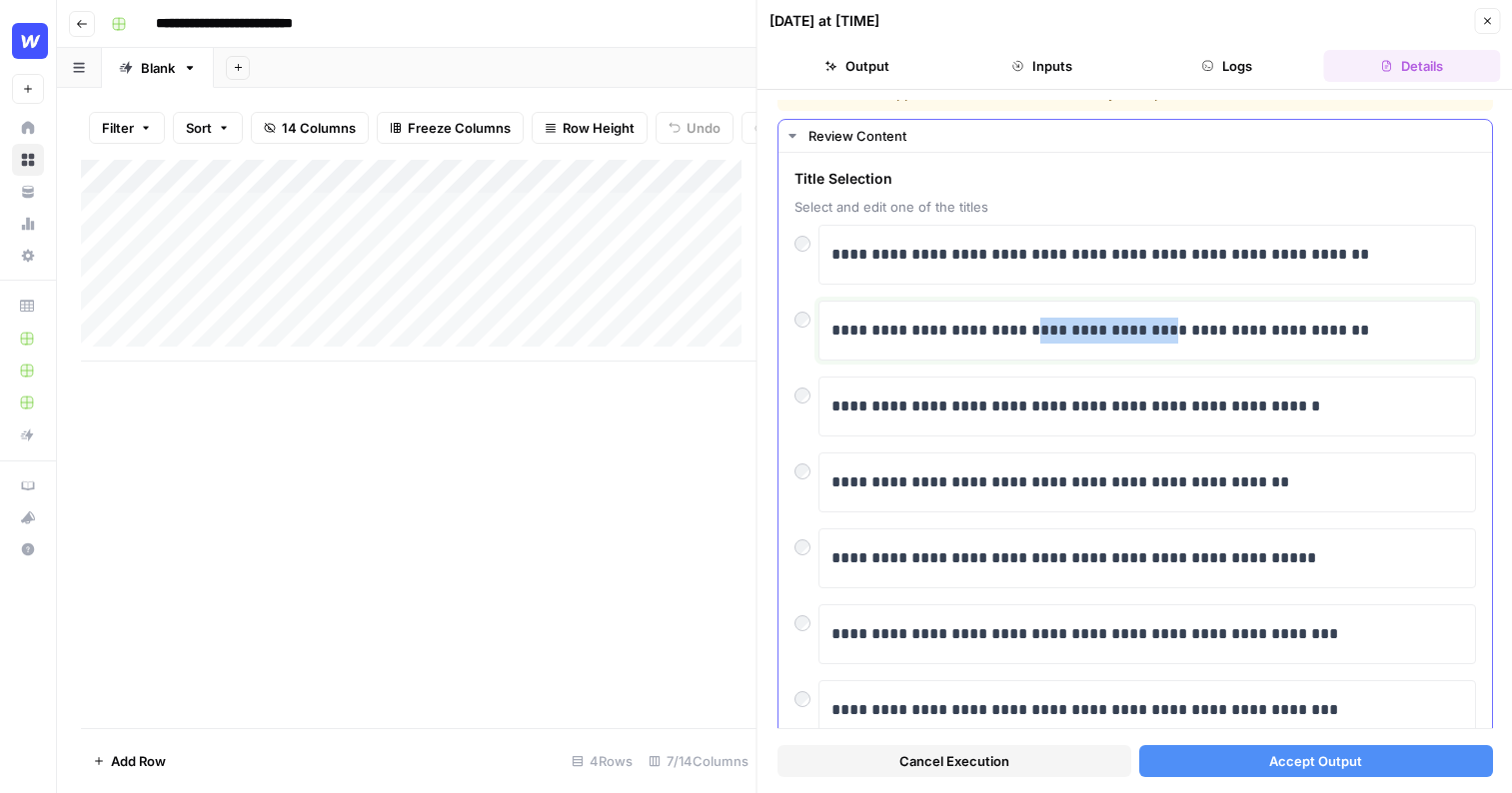 drag, startPoint x: 1152, startPoint y: 334, endPoint x: 1030, endPoint y: 334, distance: 122 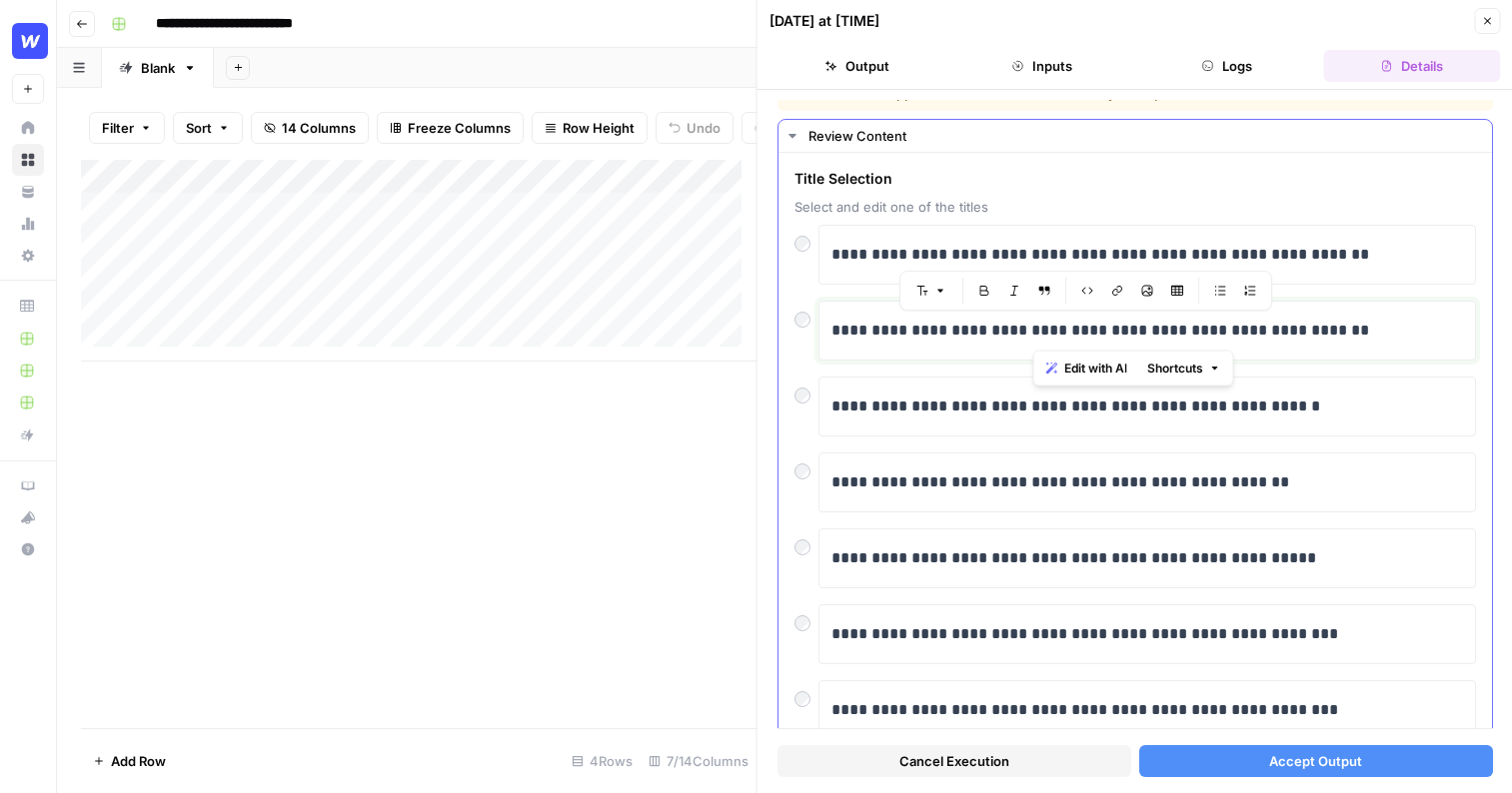 click on "**********" at bounding box center [1147, 331] 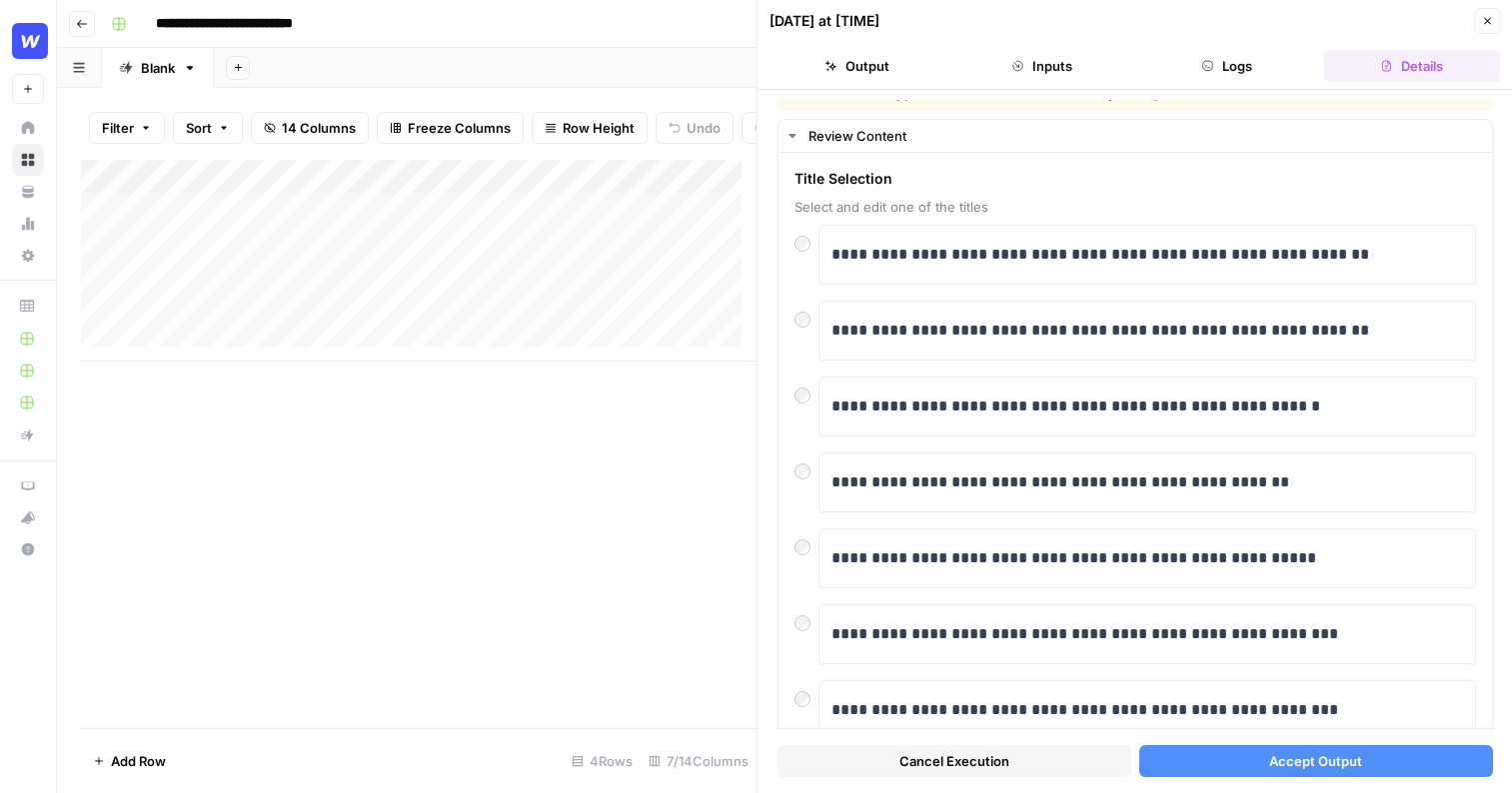 click on "Accept Output" at bounding box center (1315, 761) 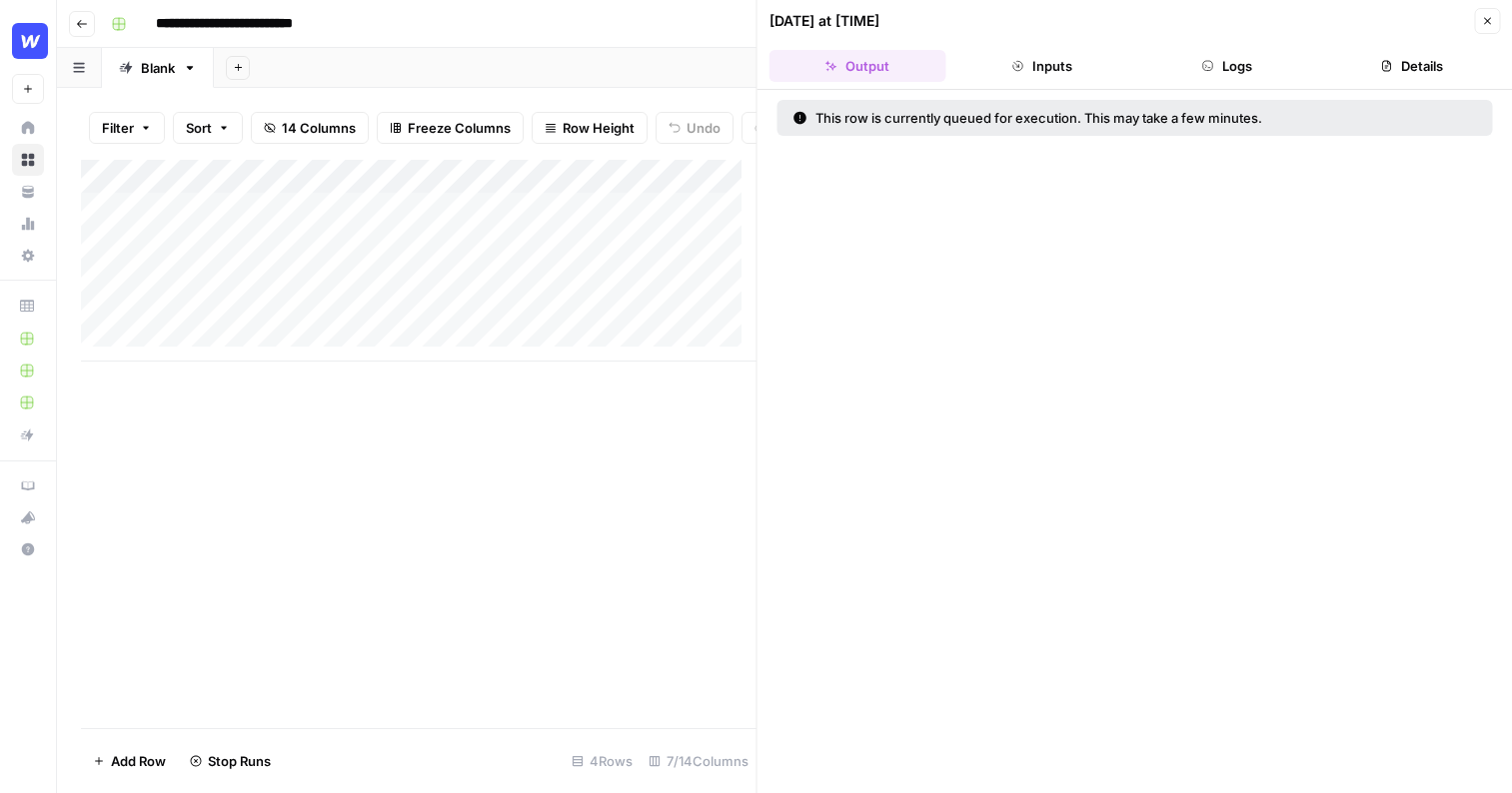 click on "Close" at bounding box center (1492, 21) 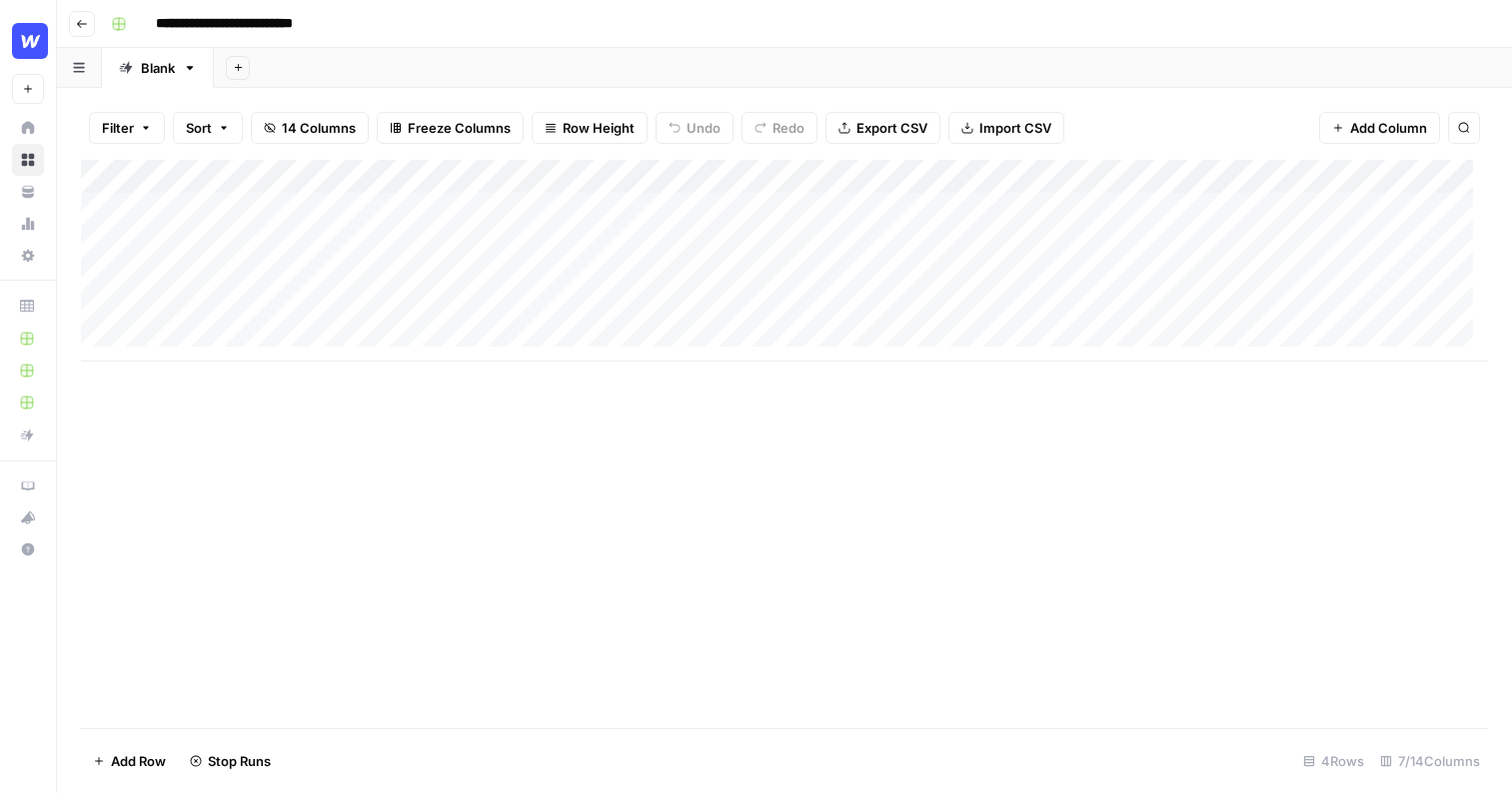 click on "Add Column" at bounding box center [784, 261] 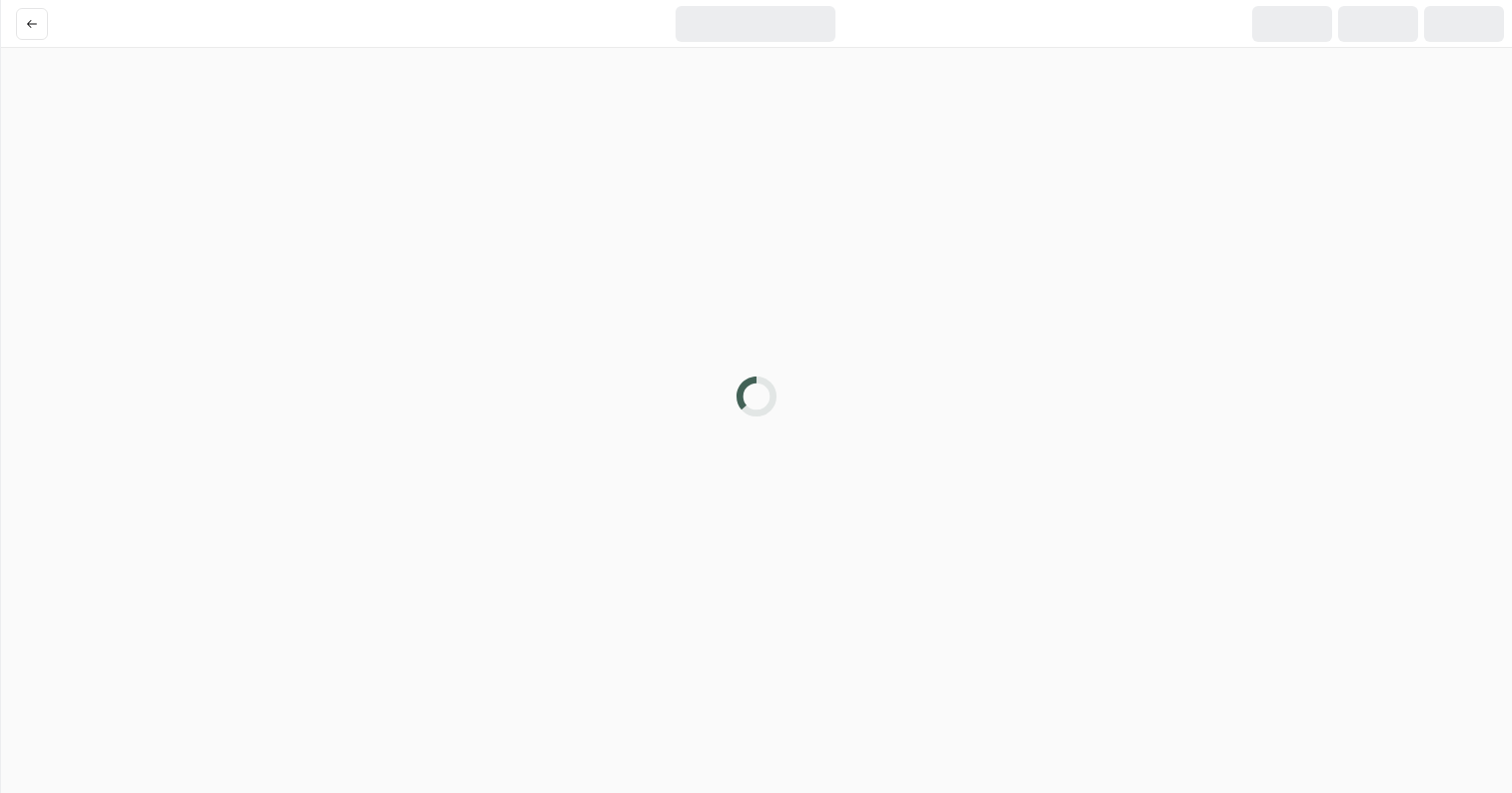 scroll, scrollTop: 0, scrollLeft: 0, axis: both 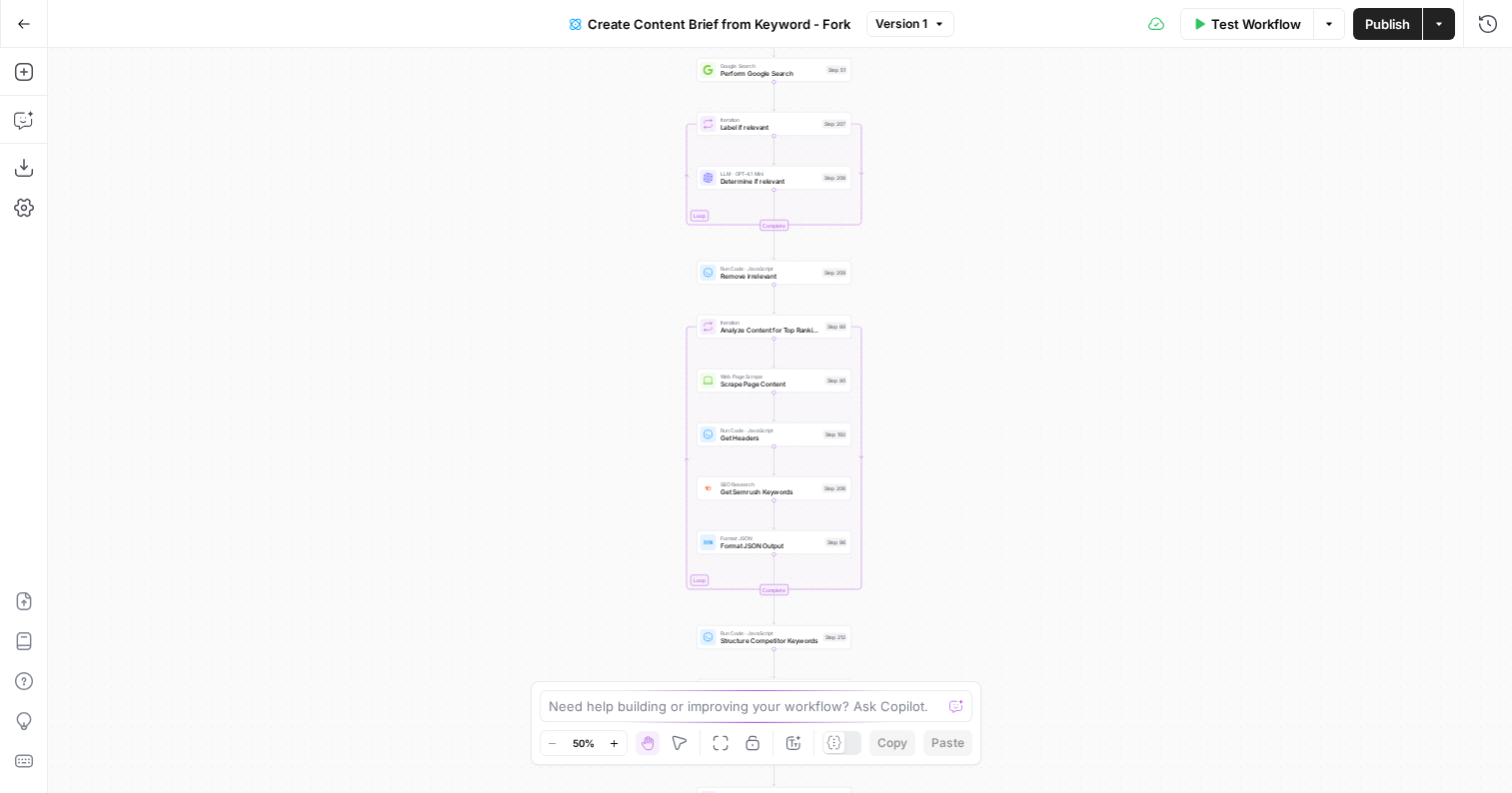 drag, startPoint x: 905, startPoint y: 175, endPoint x: 891, endPoint y: 404, distance: 229.42755 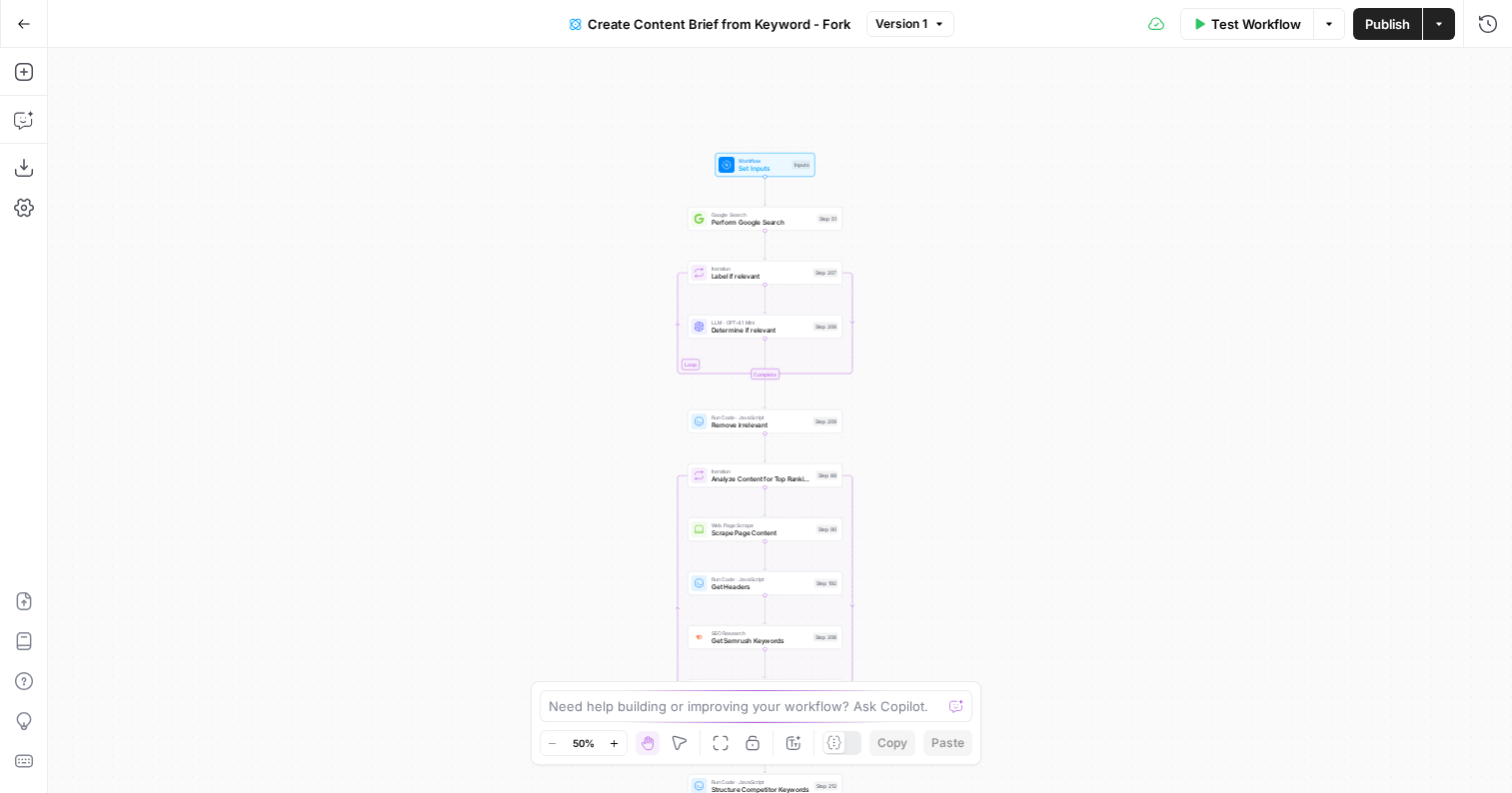 drag, startPoint x: 911, startPoint y: 242, endPoint x: 910, endPoint y: 343, distance: 101.00495 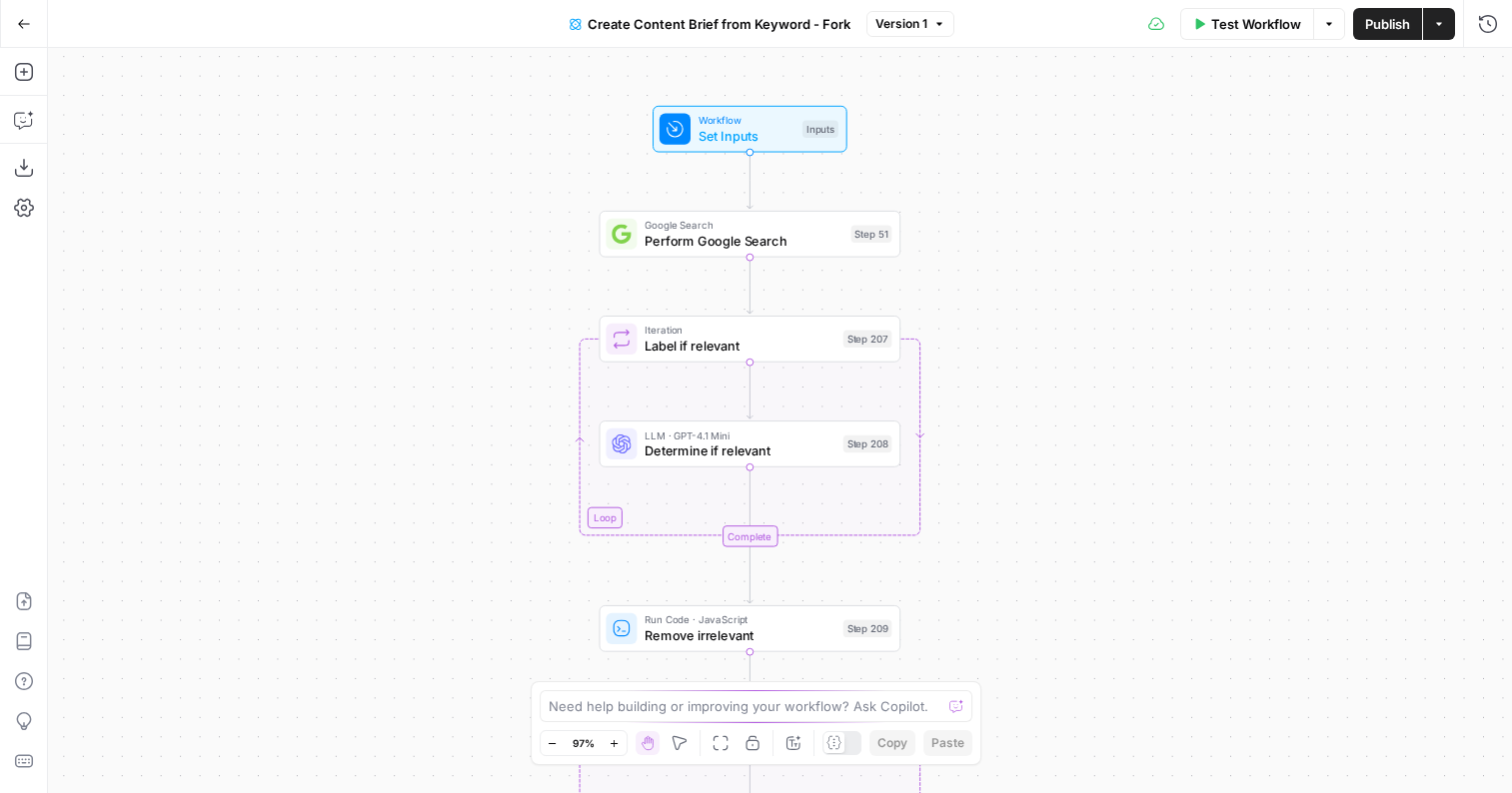 drag, startPoint x: 606, startPoint y: 227, endPoint x: 529, endPoint y: 328, distance: 127.00394 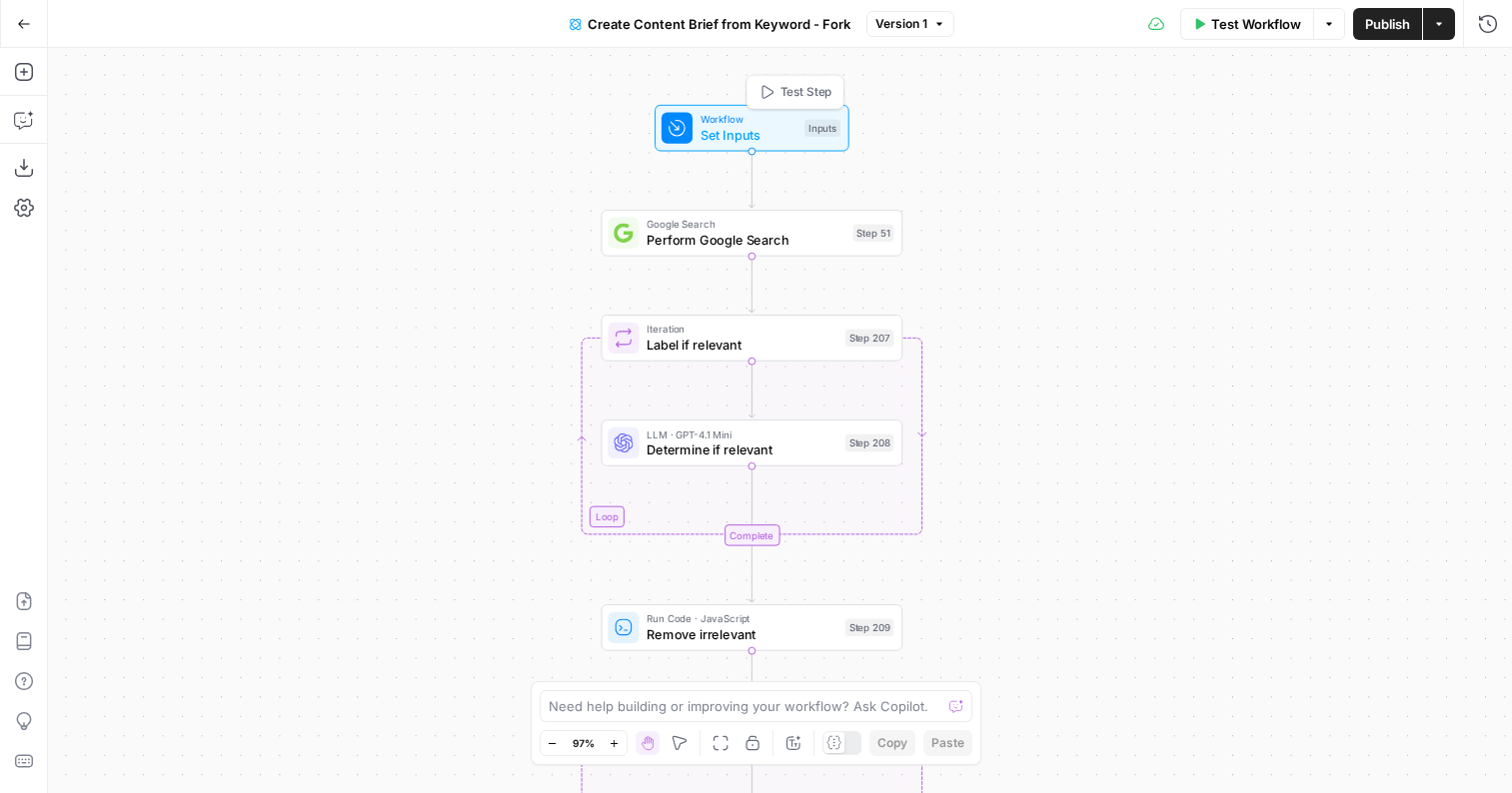 click on "Inputs" at bounding box center (822, 128) 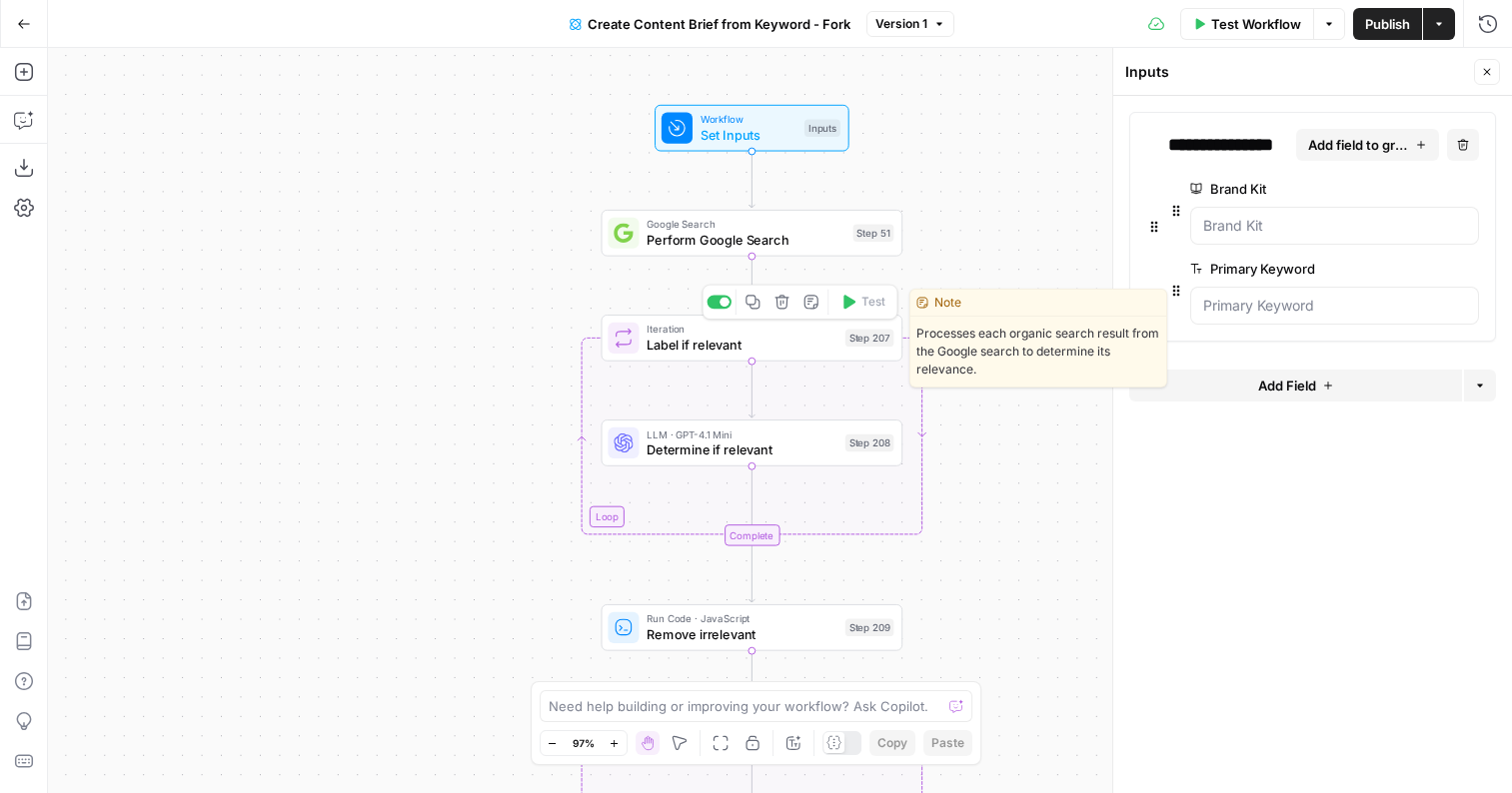 click on "Iteration Label if relevant Step 207 Copy step Delete step Edit Note Test" at bounding box center [751, 338] 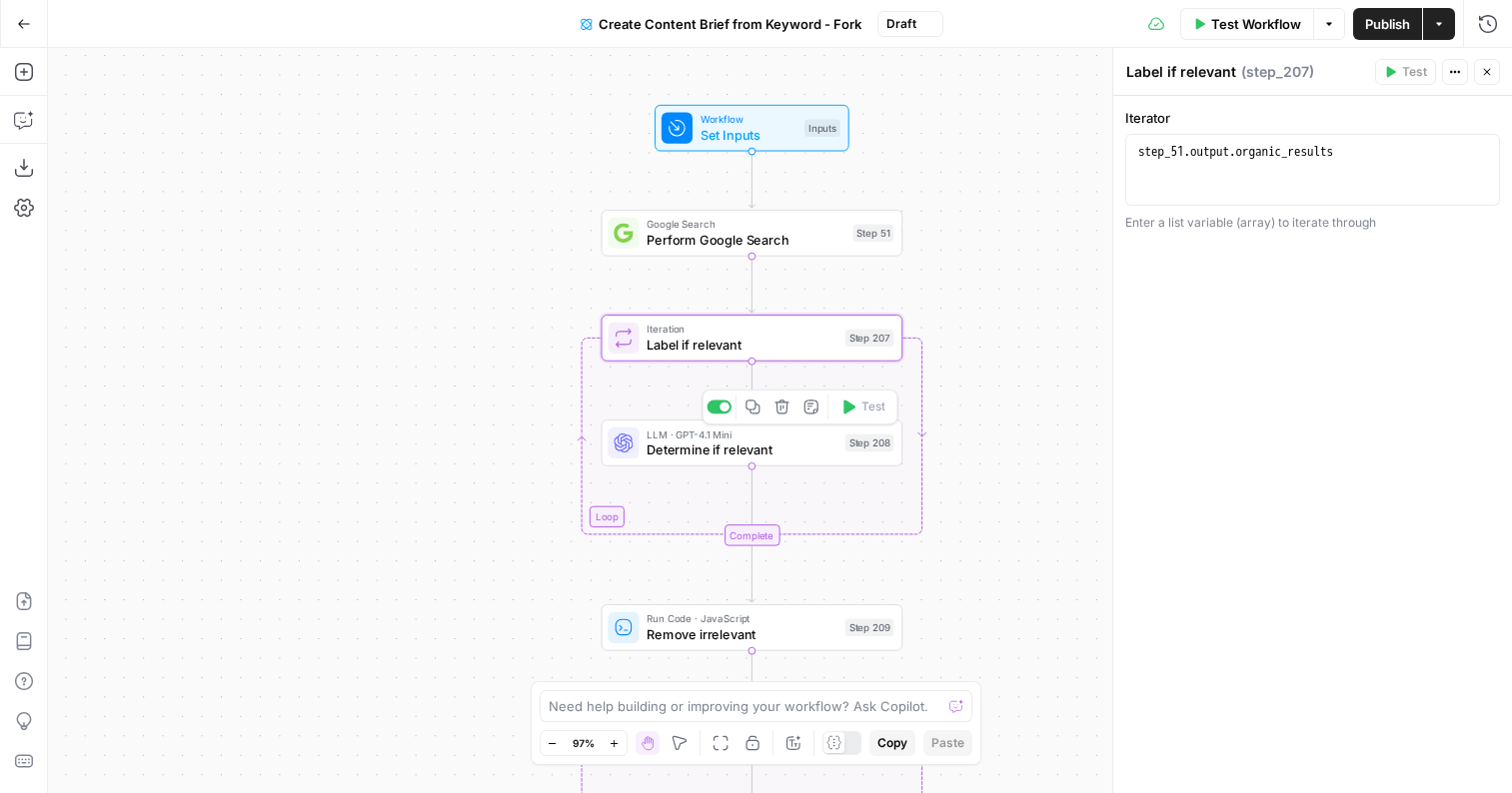 click on "LLM · GPT-4.1 Mini Determine if relevant Step 208 Copy step Delete step Add Note Test" at bounding box center [753, 442] 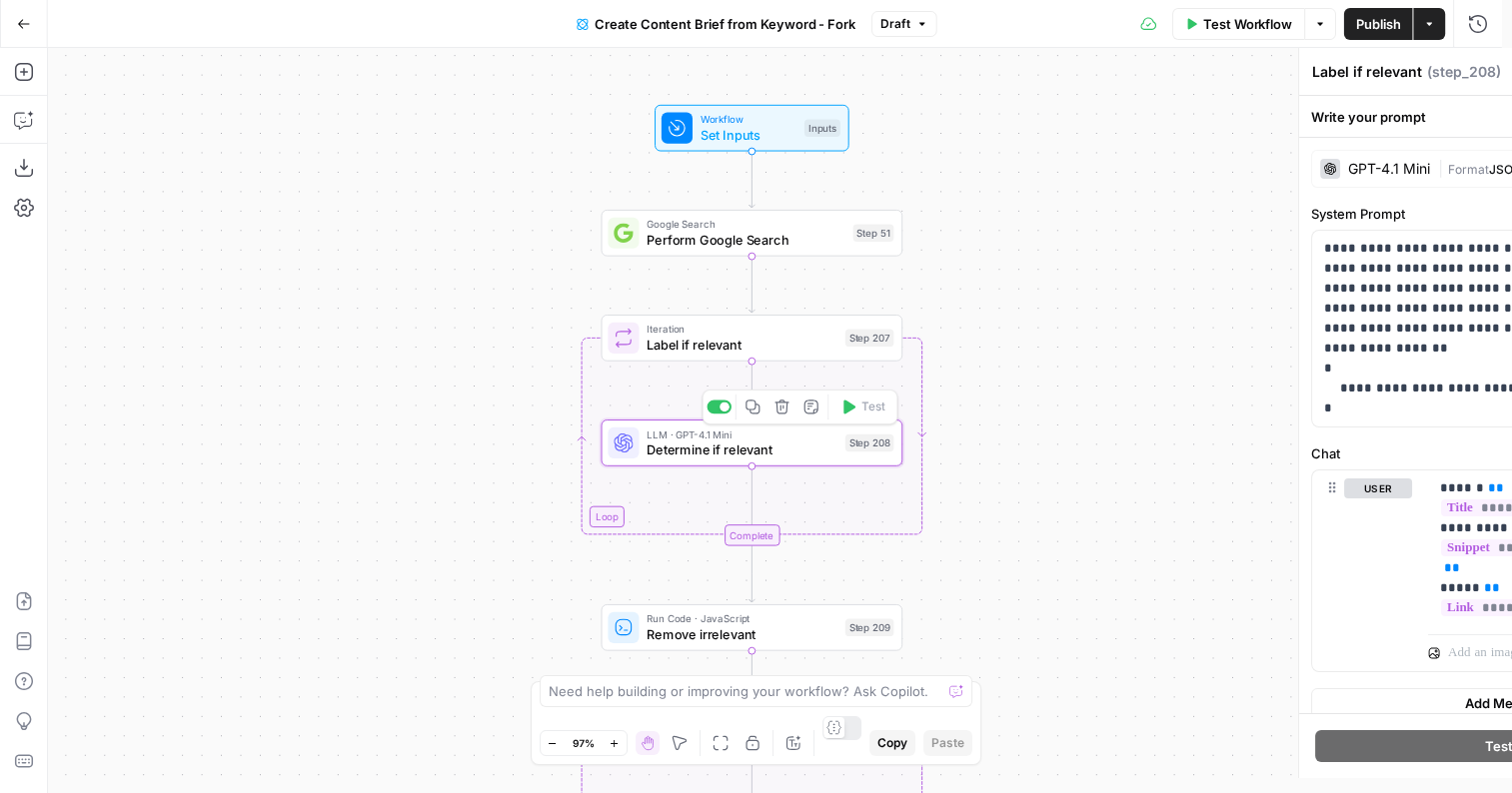 type on "Determine if relevant" 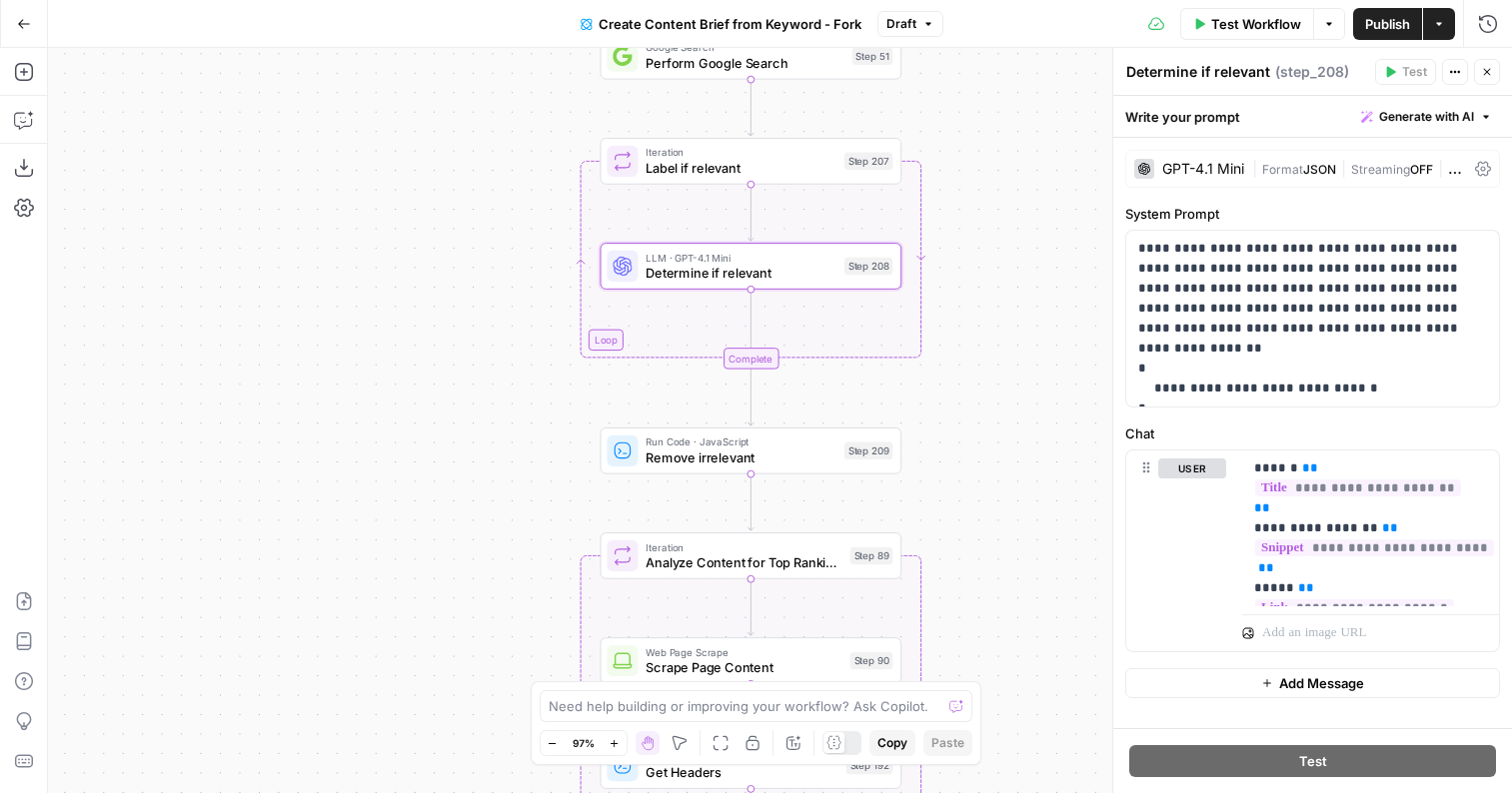 drag, startPoint x: 1012, startPoint y: 416, endPoint x: 1009, endPoint y: 227, distance: 189.02381 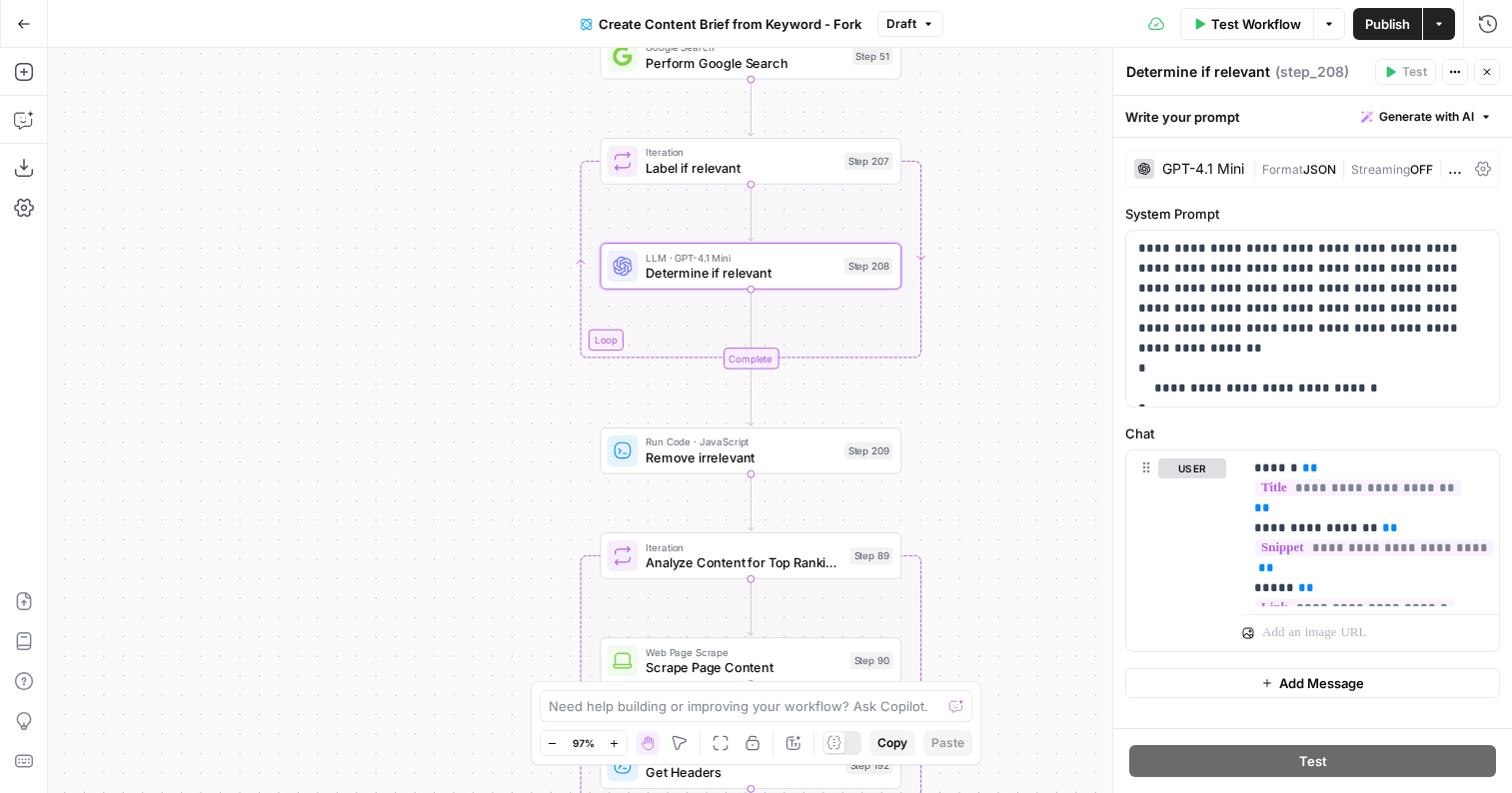 click on "Workflow Set Inputs Inputs Google Search Perform Google Search Step 51 Loop Iteration Label if relevant Step 207 LLM · GPT-4.1 Mini Determine if relevant Step 208 Complete Run Code · JavaScript Remove irrelevant Step 209 Loop Iteration Analyze Content for Top Ranking Pages Step 89 Web Page Scrape Scrape Page Content Step 90 Run Code · JavaScript Get Headers Step 192 SEO Research Get Semrush Keywords Step 206 Format JSON Format JSON Output Step 96 Complete Run Code · JavaScript Structure Competitor Keywords Step 212 LLM · Claude Sonnet 4 Analyze Titles Step 198 LLM · GPT-4.1 Extract Titles Step 214 Human Review Review Title Selection Step 202 LLM · Perplexity Sonar Pro Perplexity Research Step 218 LLM · O1 Analysis + Outline Step 197 LLM · GPT-4.1 Extract Brief Step 204 LLM · Claude Sonnet 4 Develop outline Step 219 LLM · GPT-4.1 Extract only outline Step 220 Write Liquid Text Combine Brief Step 205 Format JSON JSON Step 203 End Output" at bounding box center (779, 420) 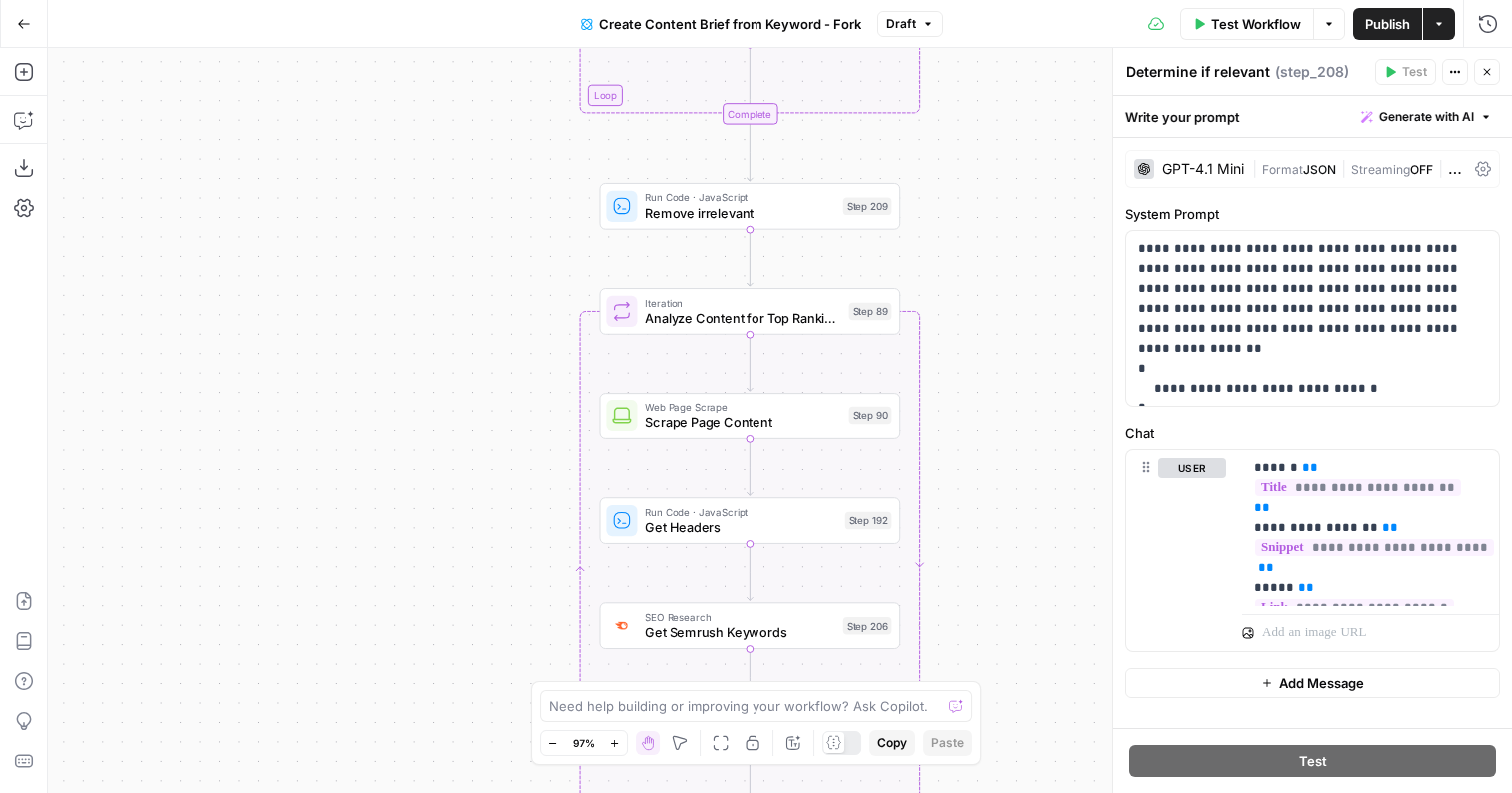 drag, startPoint x: 985, startPoint y: 365, endPoint x: 985, endPoint y: 116, distance: 249 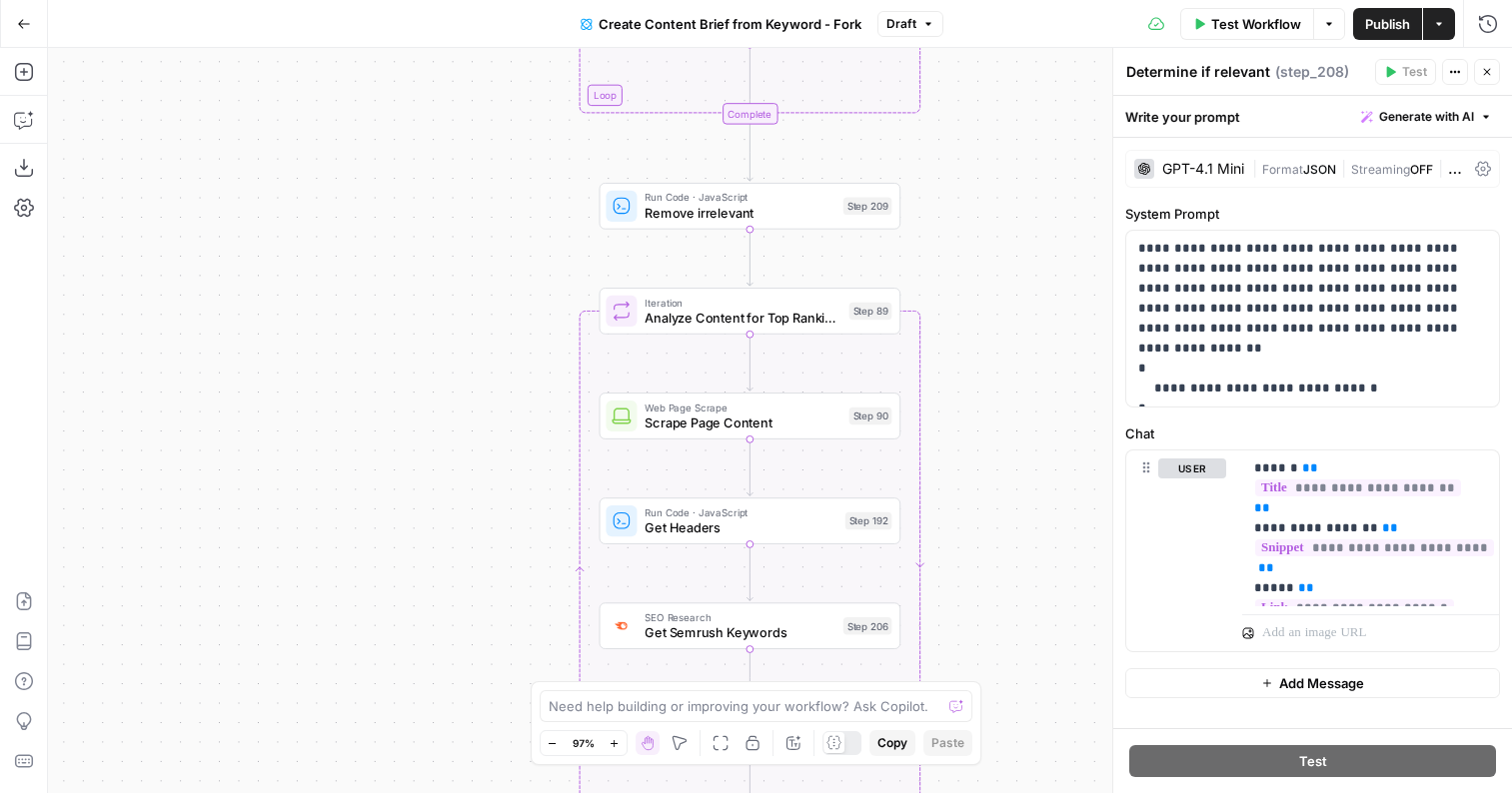 click on "Workflow Set Inputs Inputs Google Search Perform Google Search Step 51 Loop Iteration Label if relevant Step 207 LLM · GPT-4.1 Mini Determine if relevant Step 208 Complete Run Code · JavaScript Remove irrelevant Step 209 Loop Iteration Analyze Content for Top Ranking Pages Step 89 Web Page Scrape Scrape Page Content Step 90 Run Code · JavaScript Get Headers Step 192 SEO Research Get Semrush Keywords Step 206 Format JSON Format JSON Output Step 96 Complete Run Code · JavaScript Structure Competitor Keywords Step 212 LLM · Claude Sonnet 4 Analyze Titles Step 198 LLM · GPT-4.1 Extract Titles Step 214 Human Review Review Title Selection Step 202 LLM · Perplexity Sonar Pro Perplexity Research Step 218 LLM · O1 Analysis + Outline Step 197 LLM · GPT-4.1 Extract Brief Step 204 LLM · Claude Sonnet 4 Develop outline Step 219 LLM · GPT-4.1 Extract only outline Step 220 Write Liquid Text Combine Brief Step 205 Format JSON JSON Step 203 End Output" at bounding box center [779, 420] 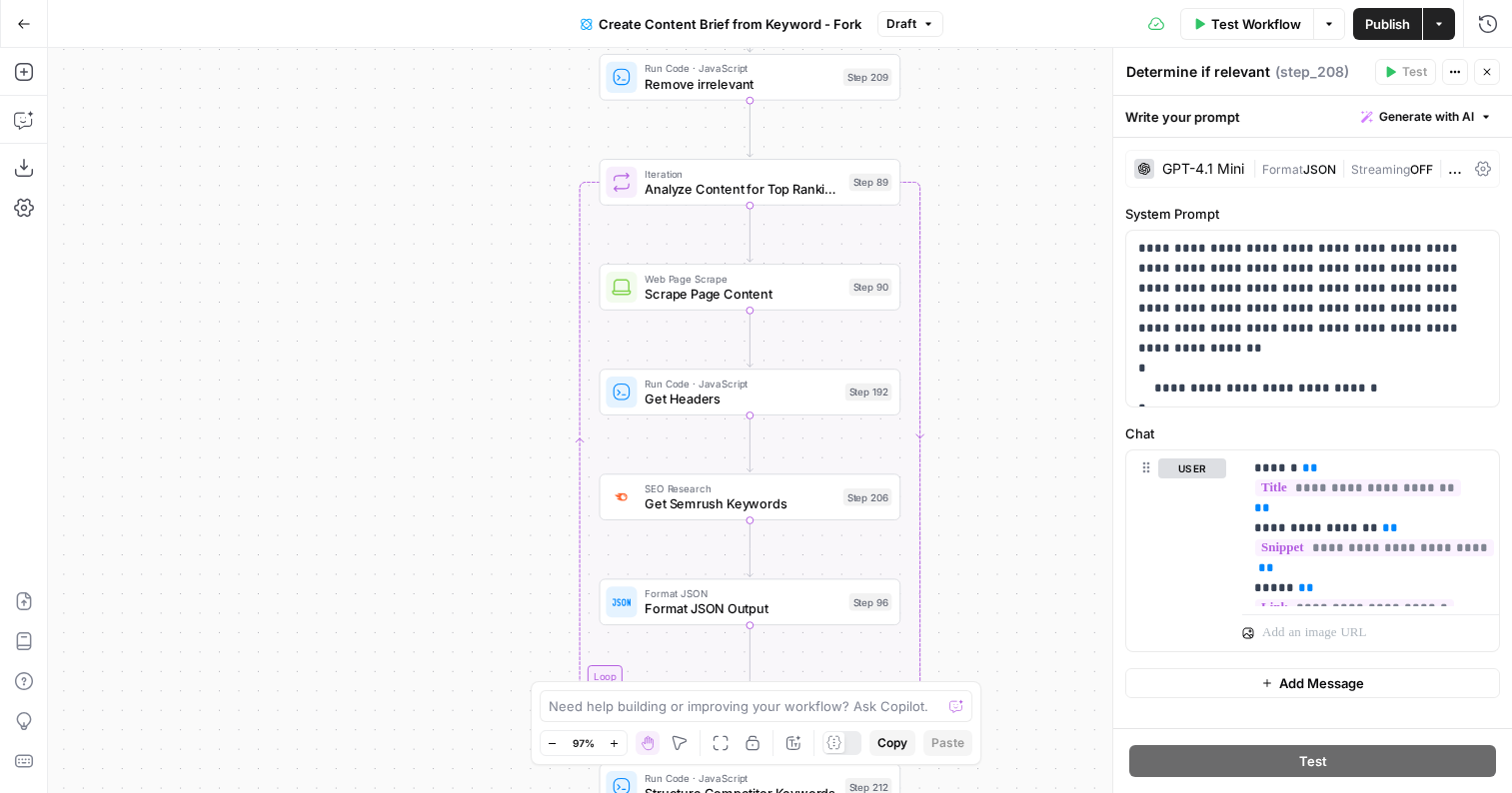 drag, startPoint x: 989, startPoint y: 375, endPoint x: 988, endPoint y: 262, distance: 113.004425 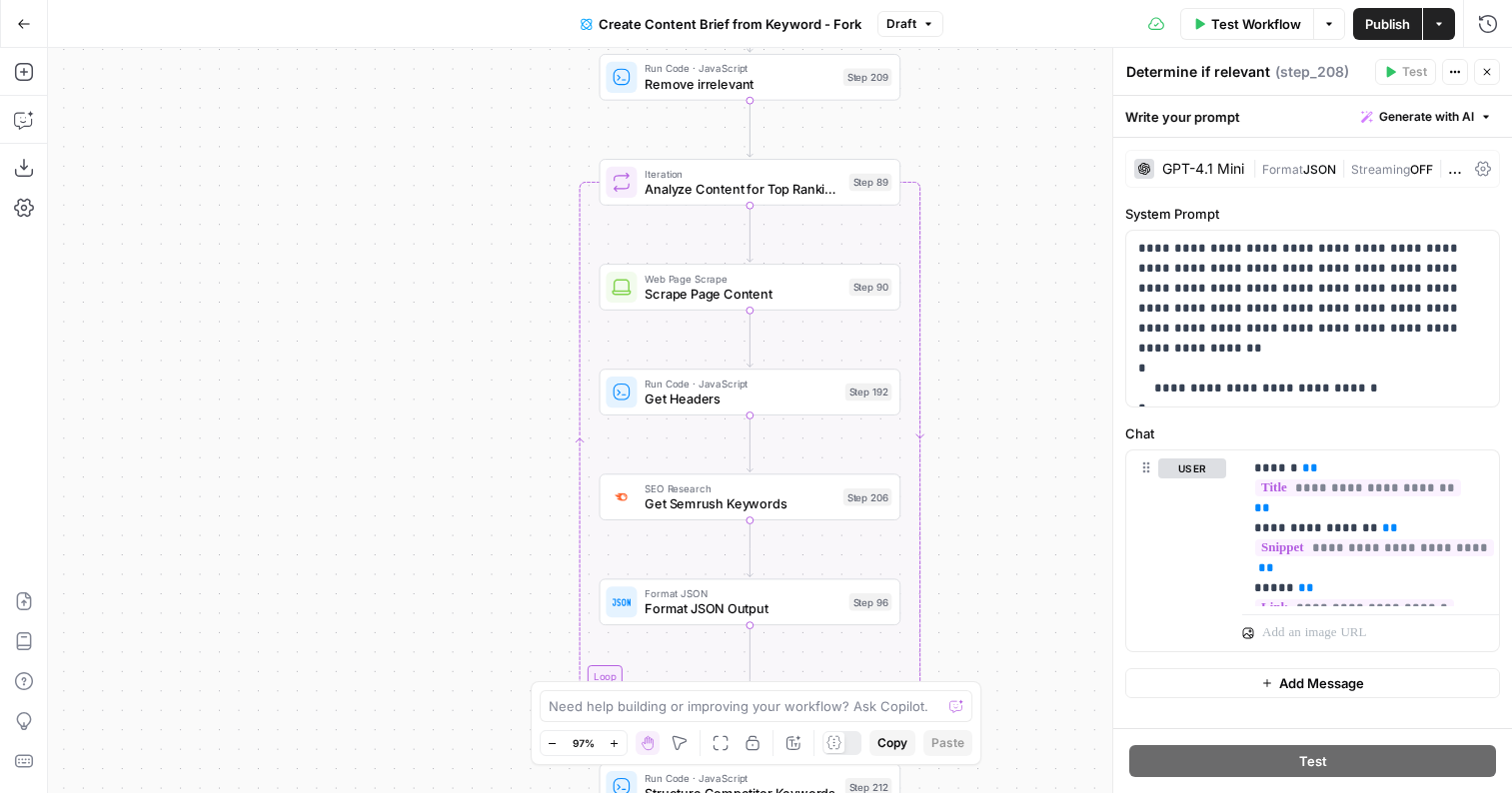 click on "Workflow Set Inputs Inputs Google Search Perform Google Search Step 51 Loop Iteration Label if relevant Step 207 LLM · GPT-4.1 Mini Determine if relevant Step 208 Complete Run Code · JavaScript Remove irrelevant Step 209 Loop Iteration Analyze Content for Top Ranking Pages Step 89 Web Page Scrape Scrape Page Content Step 90 Run Code · JavaScript Get Headers Step 192 SEO Research Get Semrush Keywords Step 206 Format JSON Format JSON Output Step 96 Complete Run Code · JavaScript Structure Competitor Keywords Step 212 LLM · Claude Sonnet 4 Analyze Titles Step 198 LLM · GPT-4.1 Extract Titles Step 214 Human Review Review Title Selection Step 202 LLM · Perplexity Sonar Pro Perplexity Research Step 218 LLM · O1 Analysis + Outline Step 197 LLM · GPT-4.1 Extract Brief Step 204 LLM · Claude Sonnet 4 Develop outline Step 219 LLM · GPT-4.1 Extract only outline Step 220 Write Liquid Text Combine Brief Step 205 Format JSON JSON Step 203 End Output" at bounding box center (779, 420) 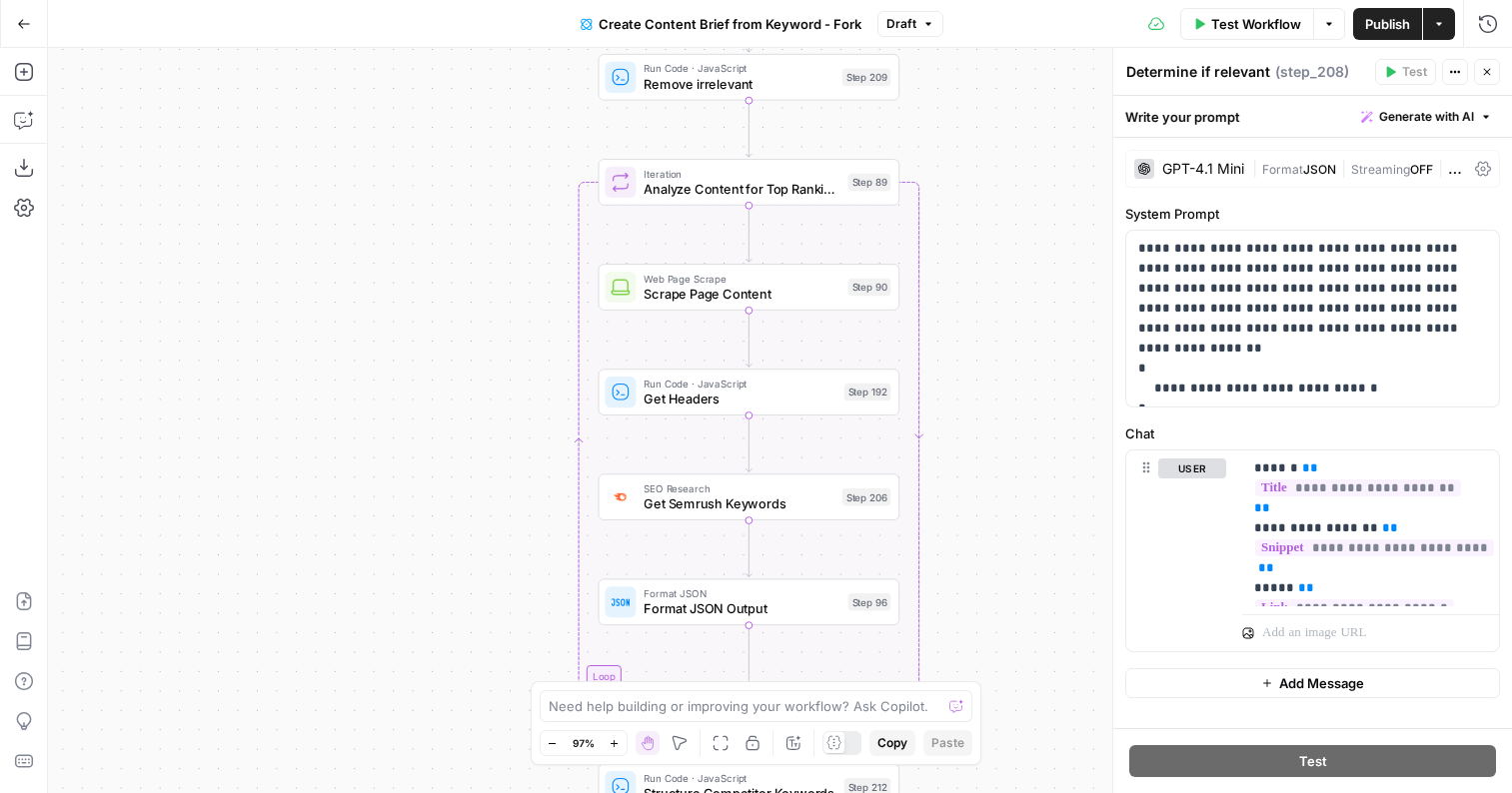 click 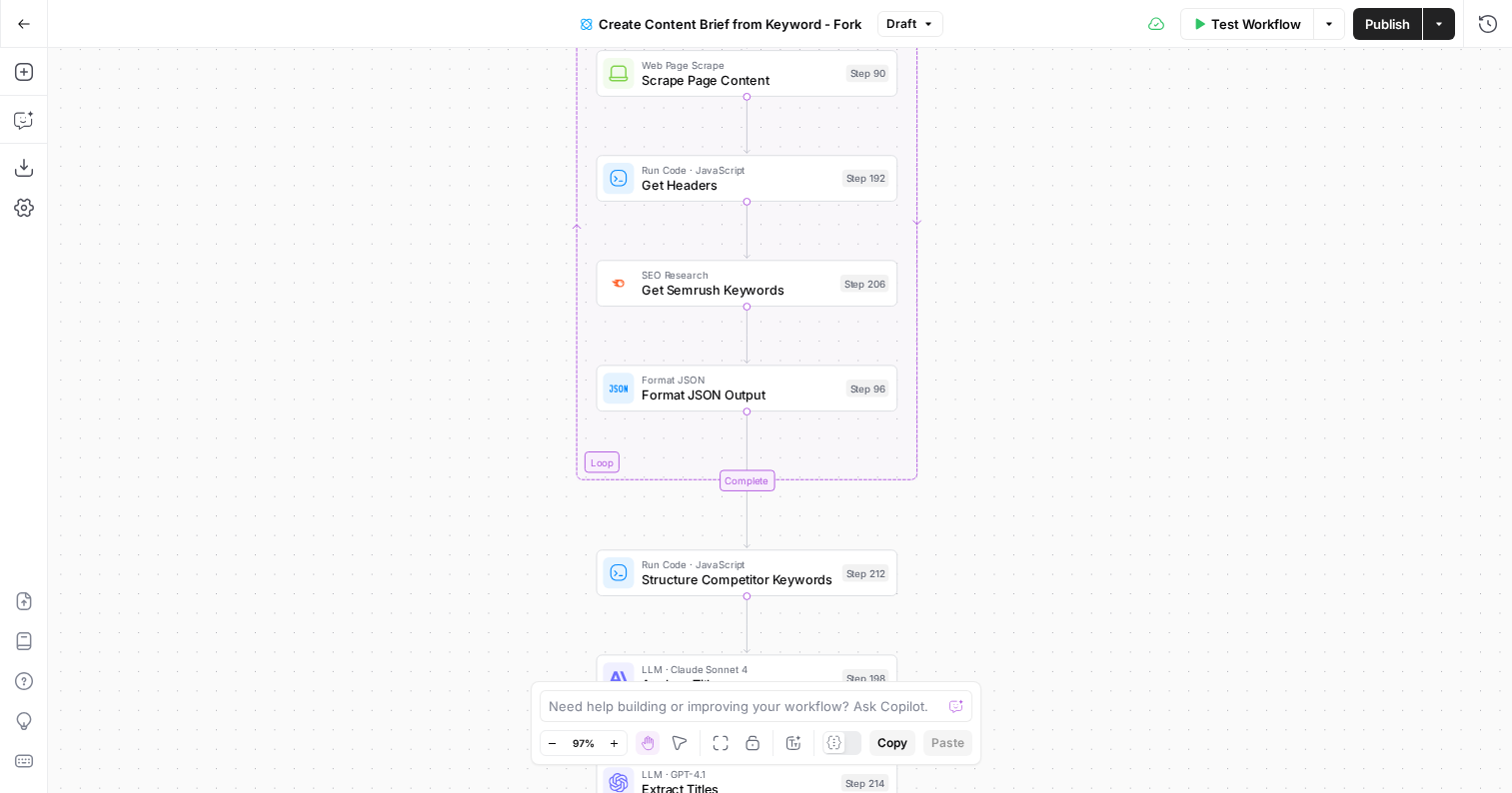 drag, startPoint x: 994, startPoint y: 481, endPoint x: 992, endPoint y: 268, distance: 213.00939 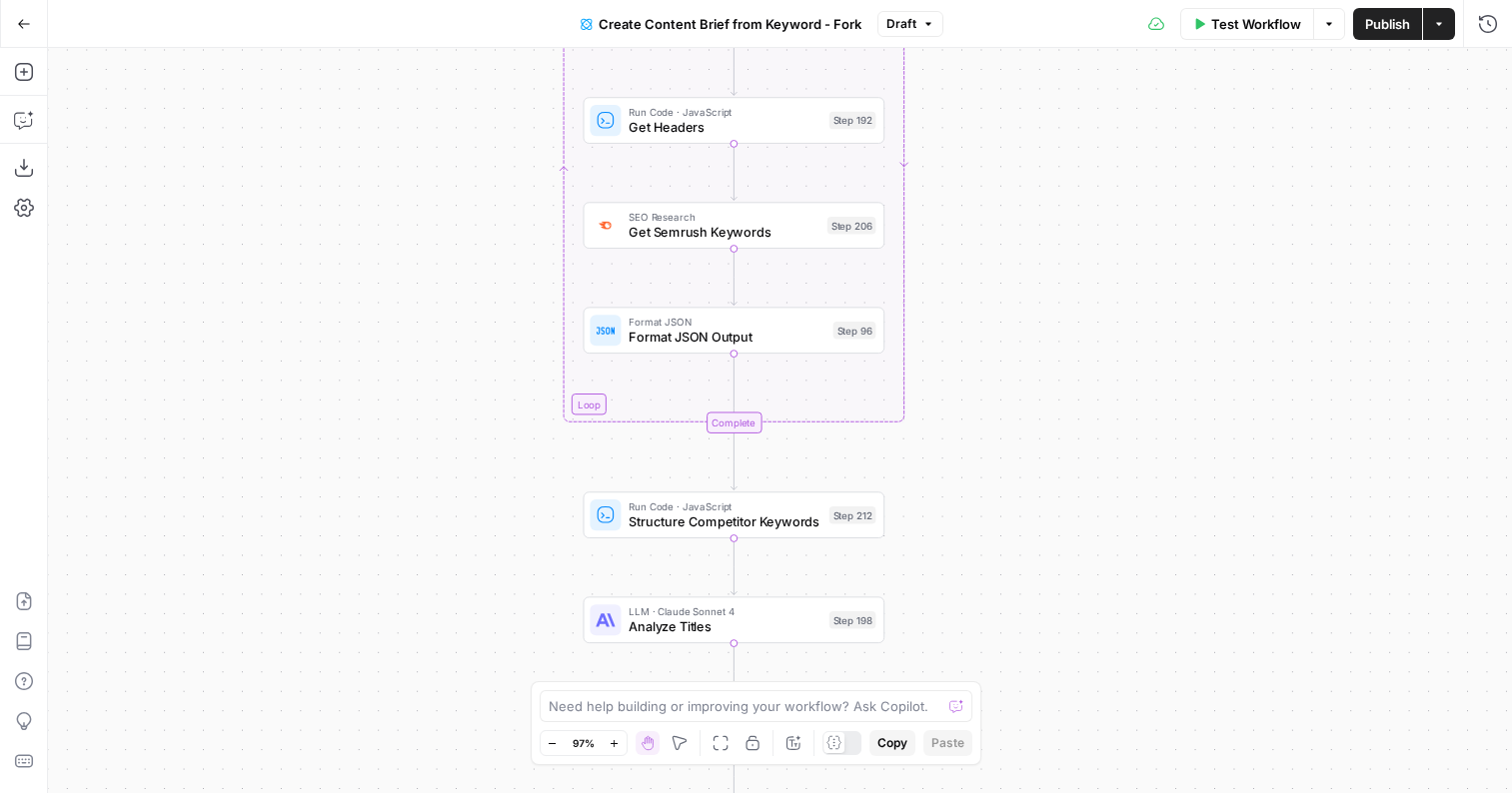 drag, startPoint x: 956, startPoint y: 233, endPoint x: 943, endPoint y: 176, distance: 58.463664 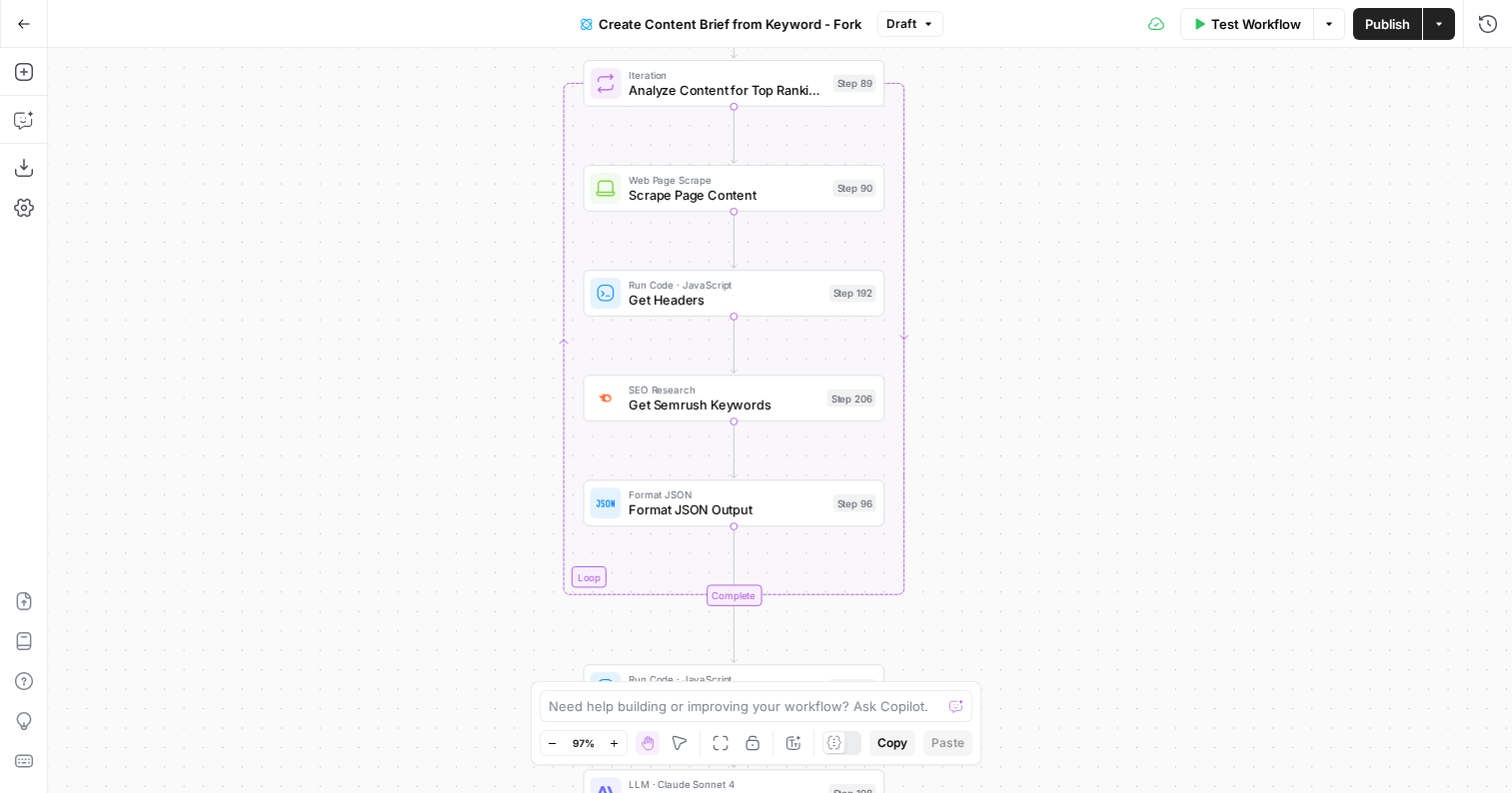drag, startPoint x: 973, startPoint y: 290, endPoint x: 973, endPoint y: 486, distance: 196 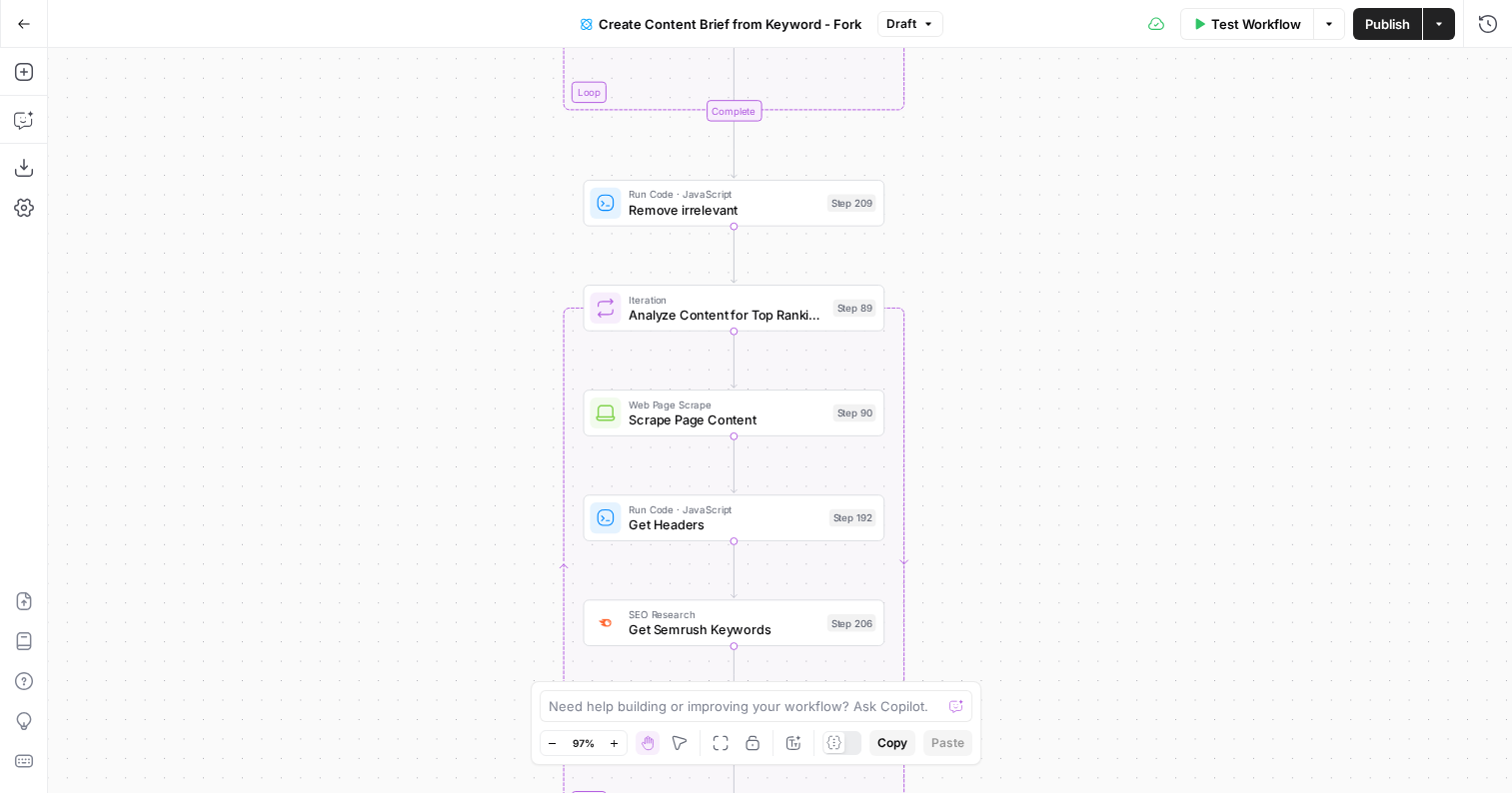 drag, startPoint x: 967, startPoint y: 246, endPoint x: 967, endPoint y: 518, distance: 272 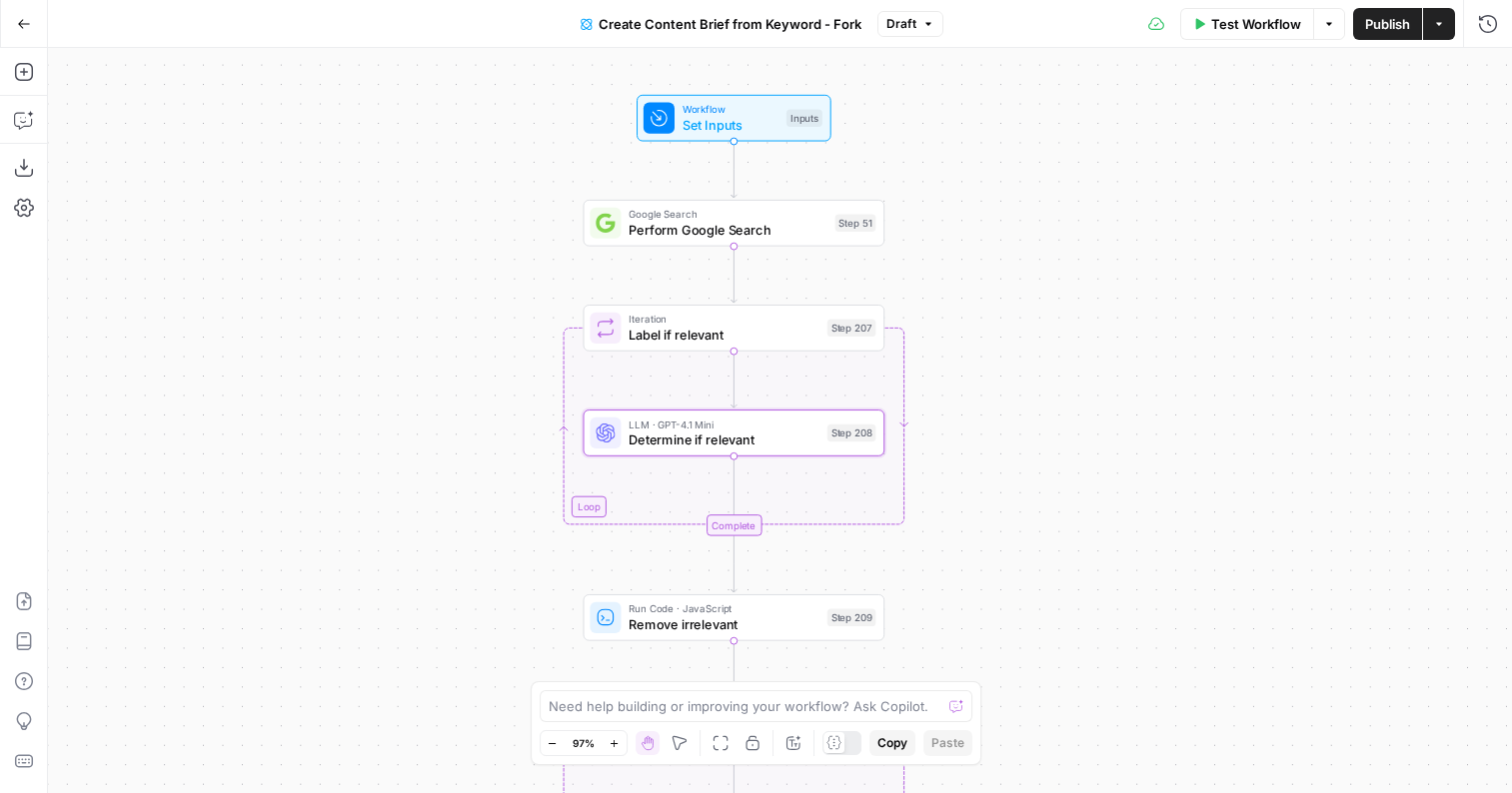 drag, startPoint x: 984, startPoint y: 314, endPoint x: 984, endPoint y: 655, distance: 341 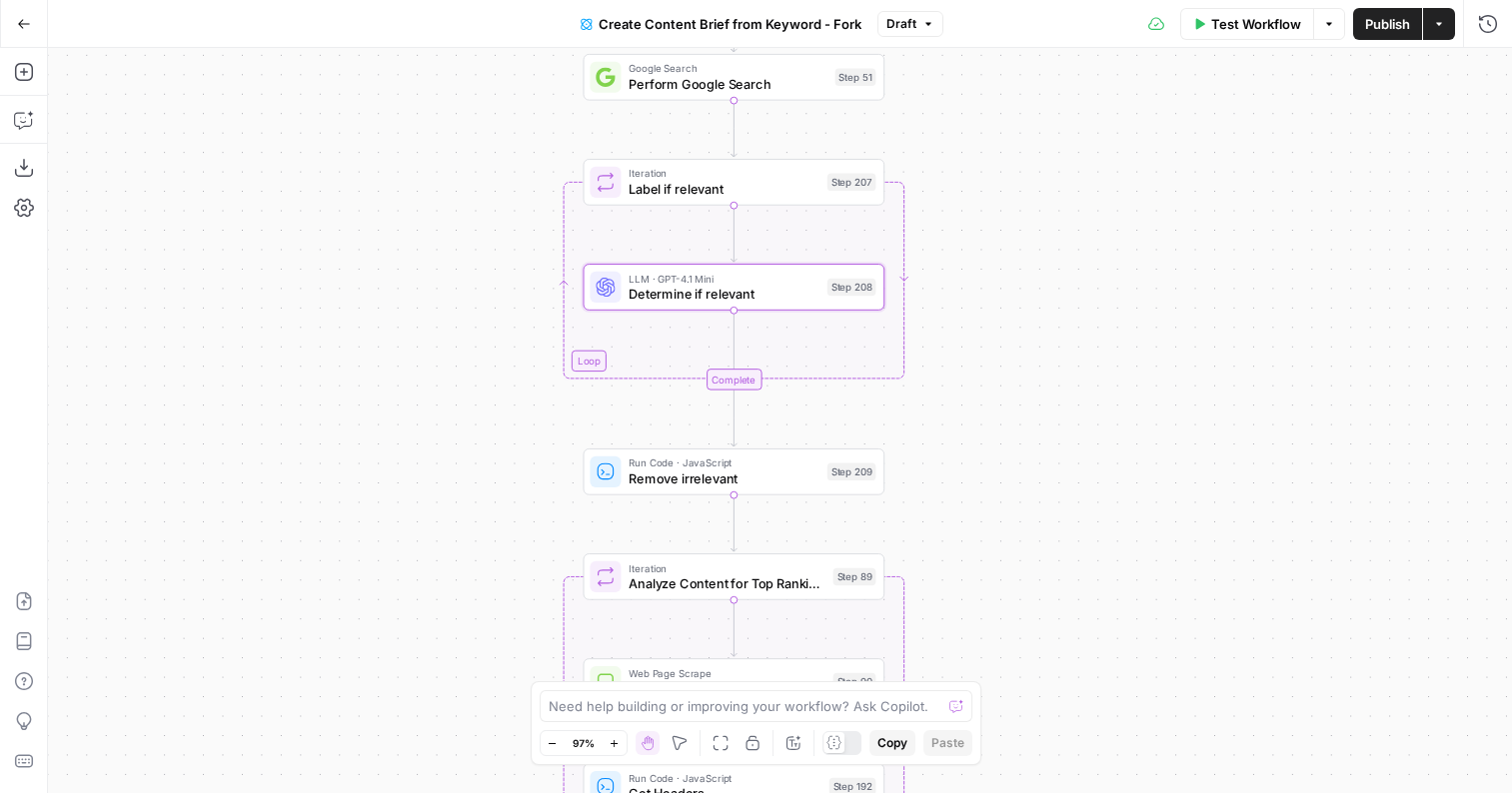 drag, startPoint x: 979, startPoint y: 524, endPoint x: 979, endPoint y: 117, distance: 407 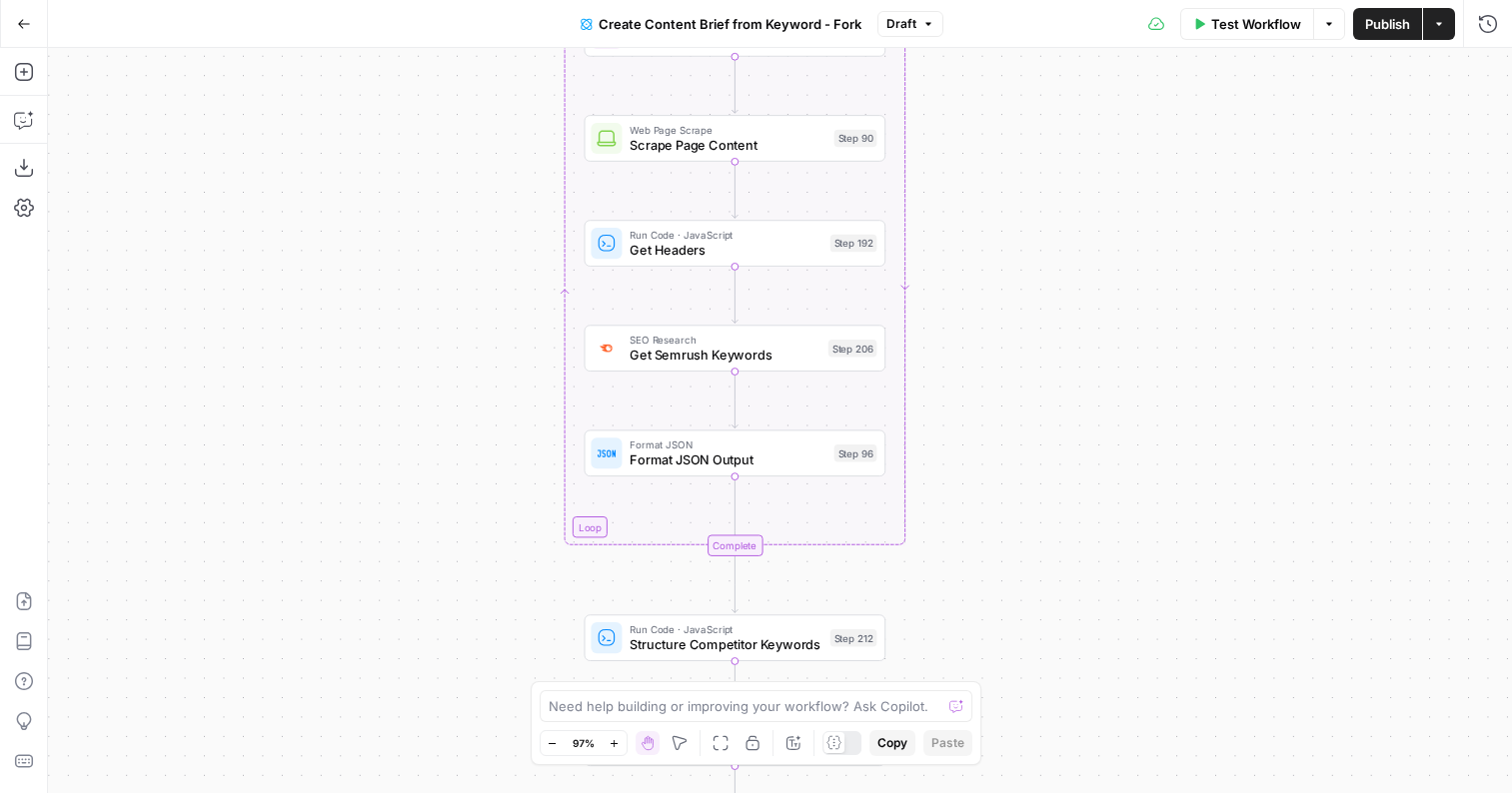 drag, startPoint x: 990, startPoint y: 489, endPoint x: 991, endPoint y: 193, distance: 296.00169 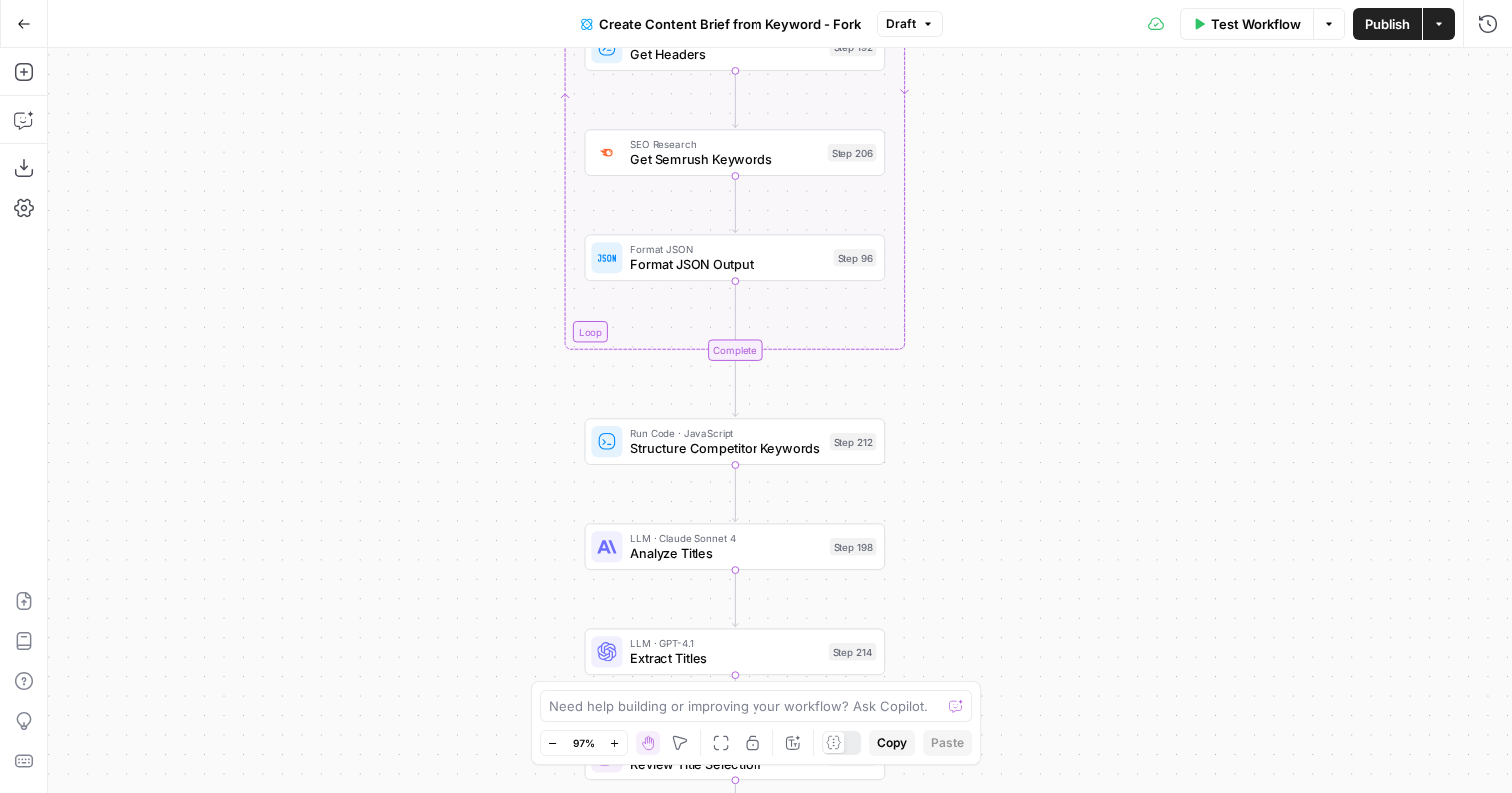 drag, startPoint x: 1006, startPoint y: 537, endPoint x: 1005, endPoint y: 136, distance: 401.00125 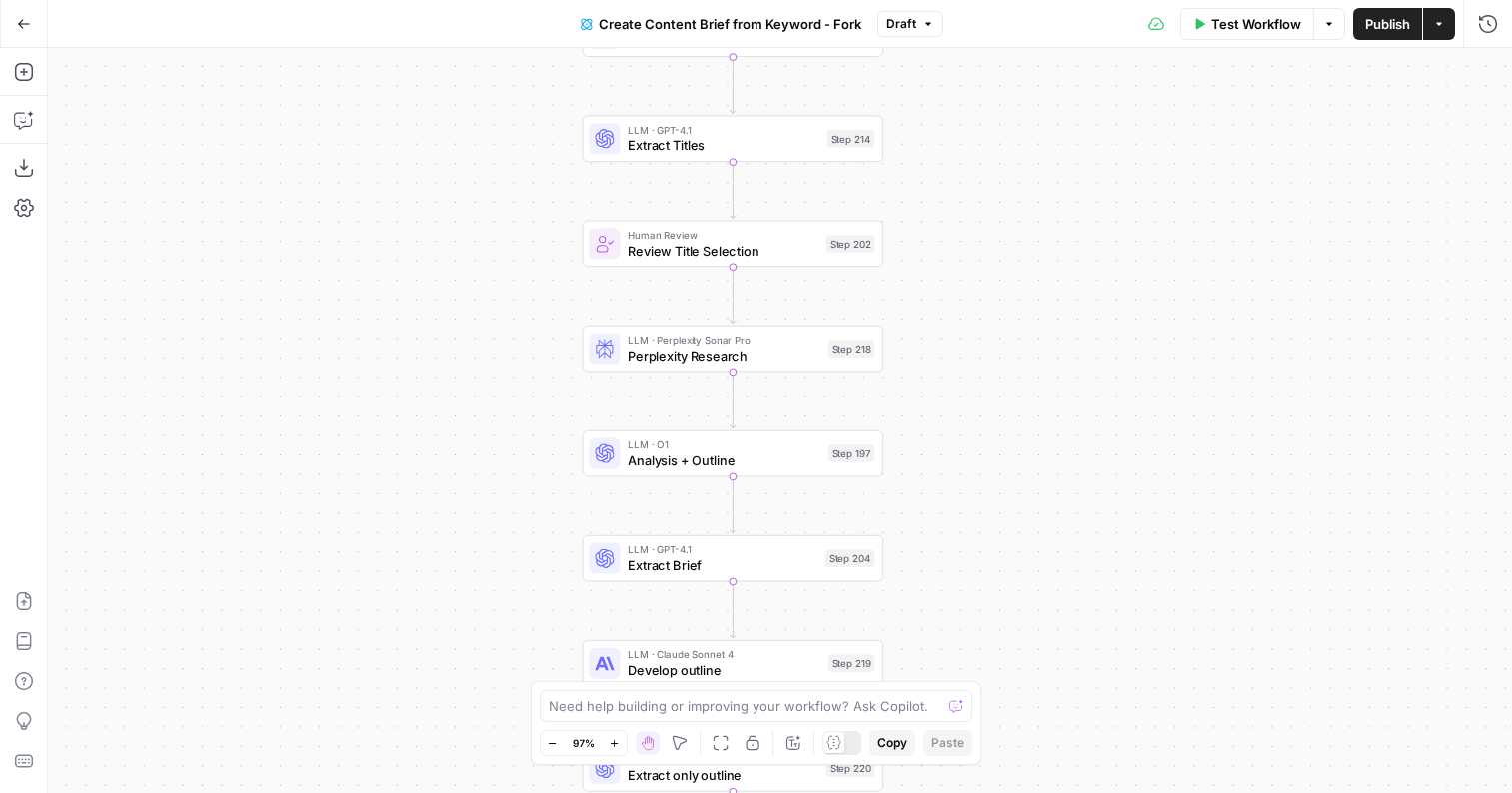 drag, startPoint x: 898, startPoint y: 539, endPoint x: 895, endPoint y: 230, distance: 309.01456 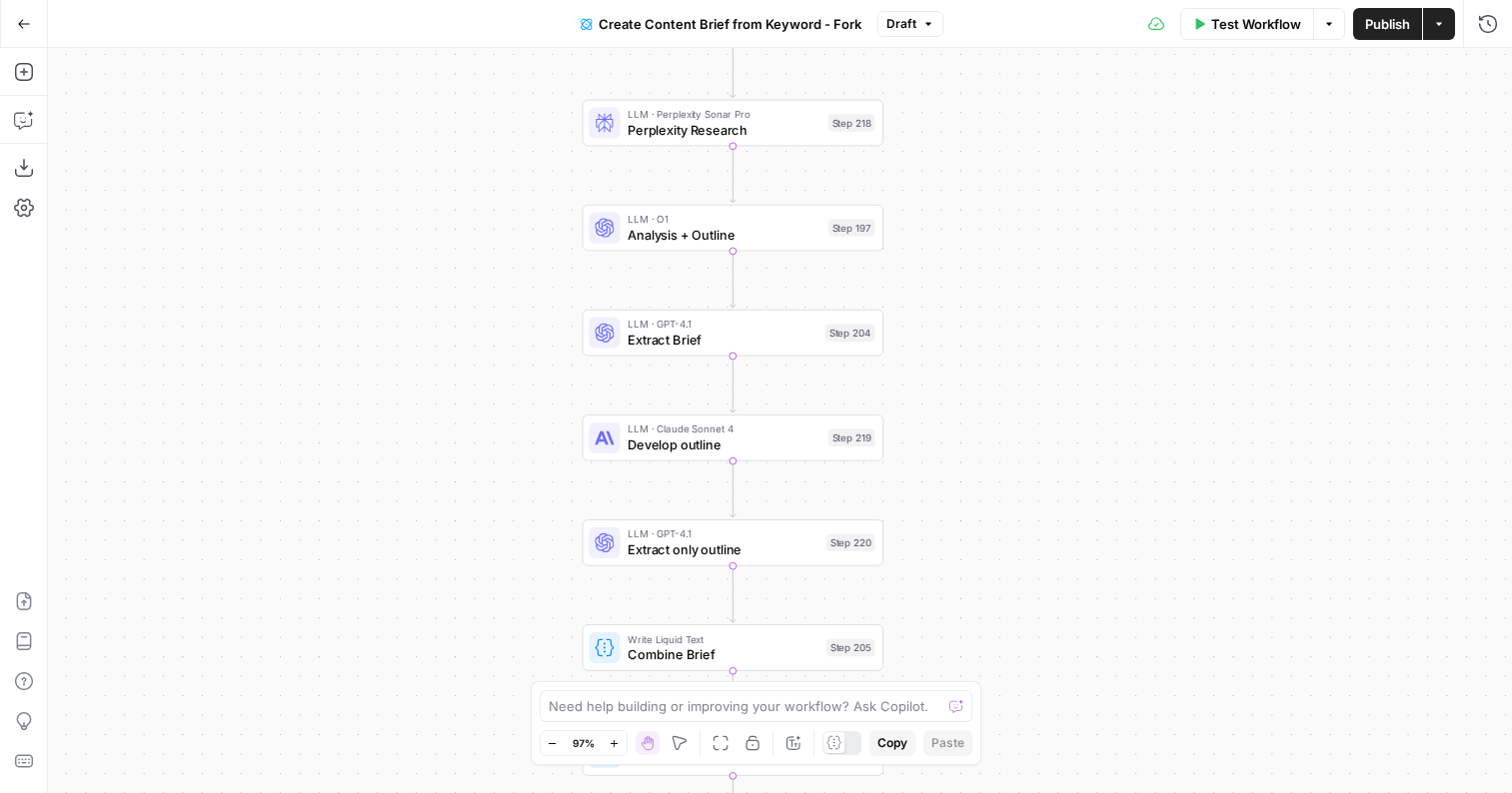 drag, startPoint x: 955, startPoint y: 531, endPoint x: 955, endPoint y: 295, distance: 236 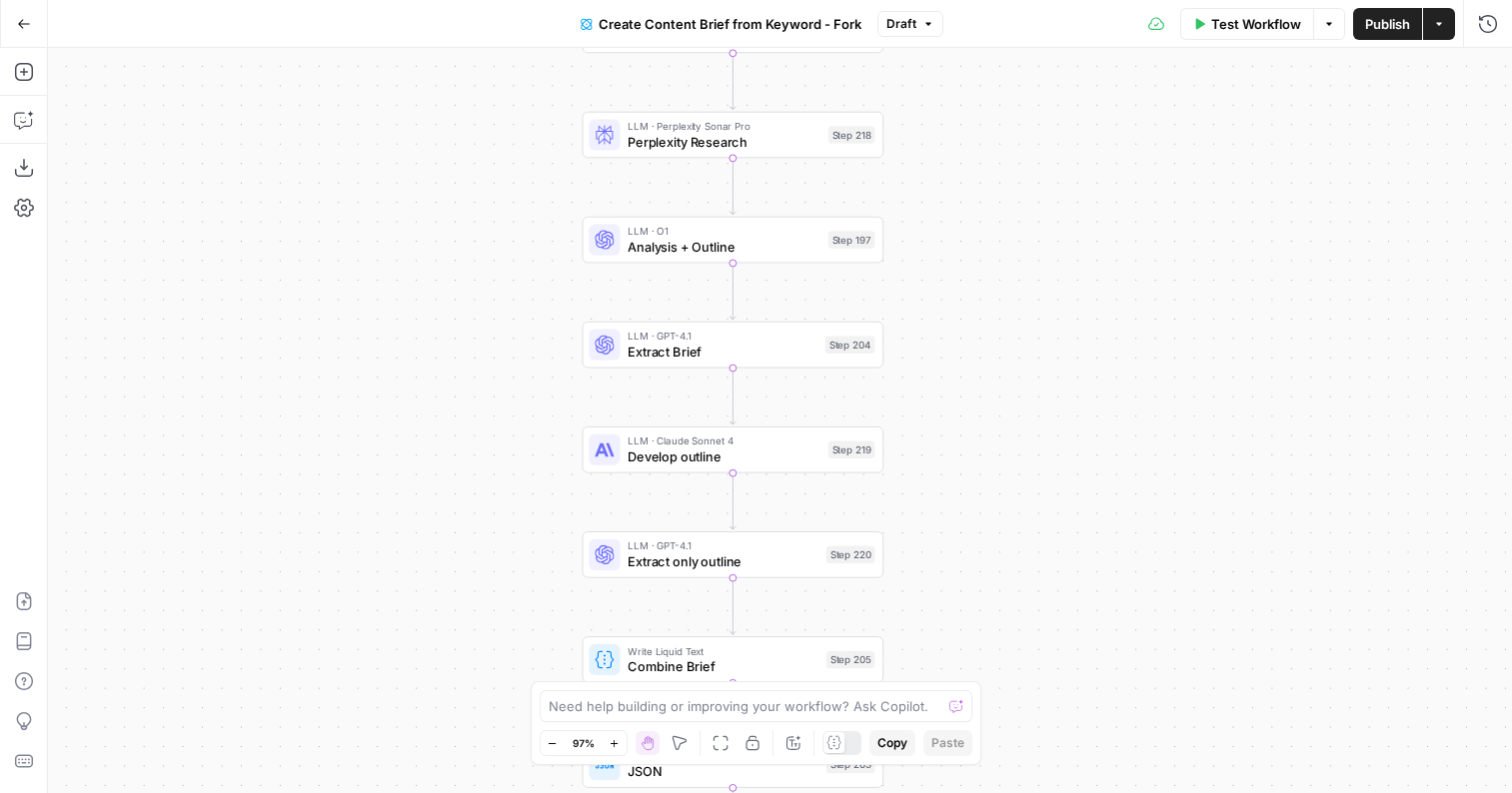 drag, startPoint x: 957, startPoint y: 181, endPoint x: 957, endPoint y: 385, distance: 204 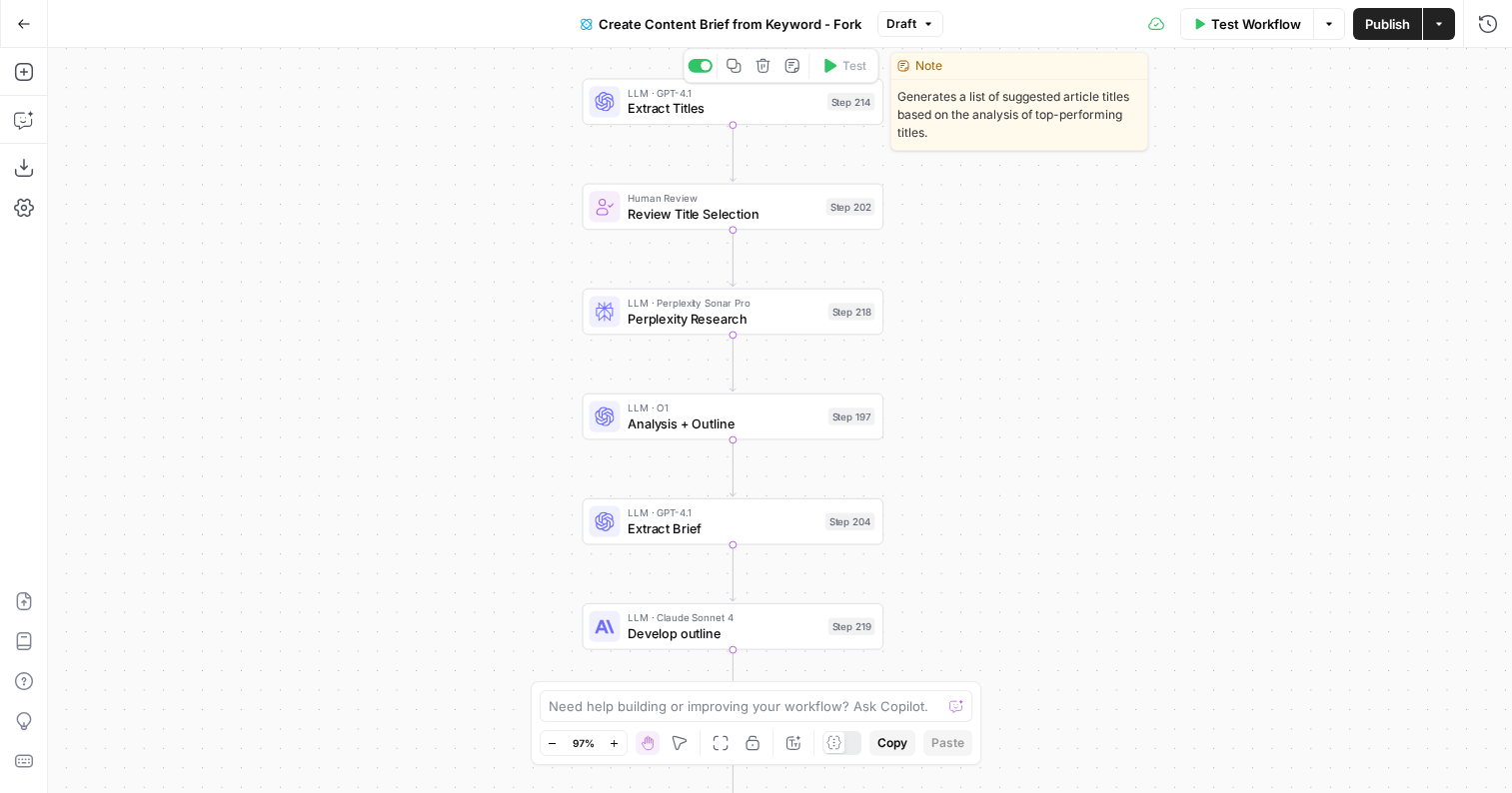 click on "Extract Titles" at bounding box center [724, 108] 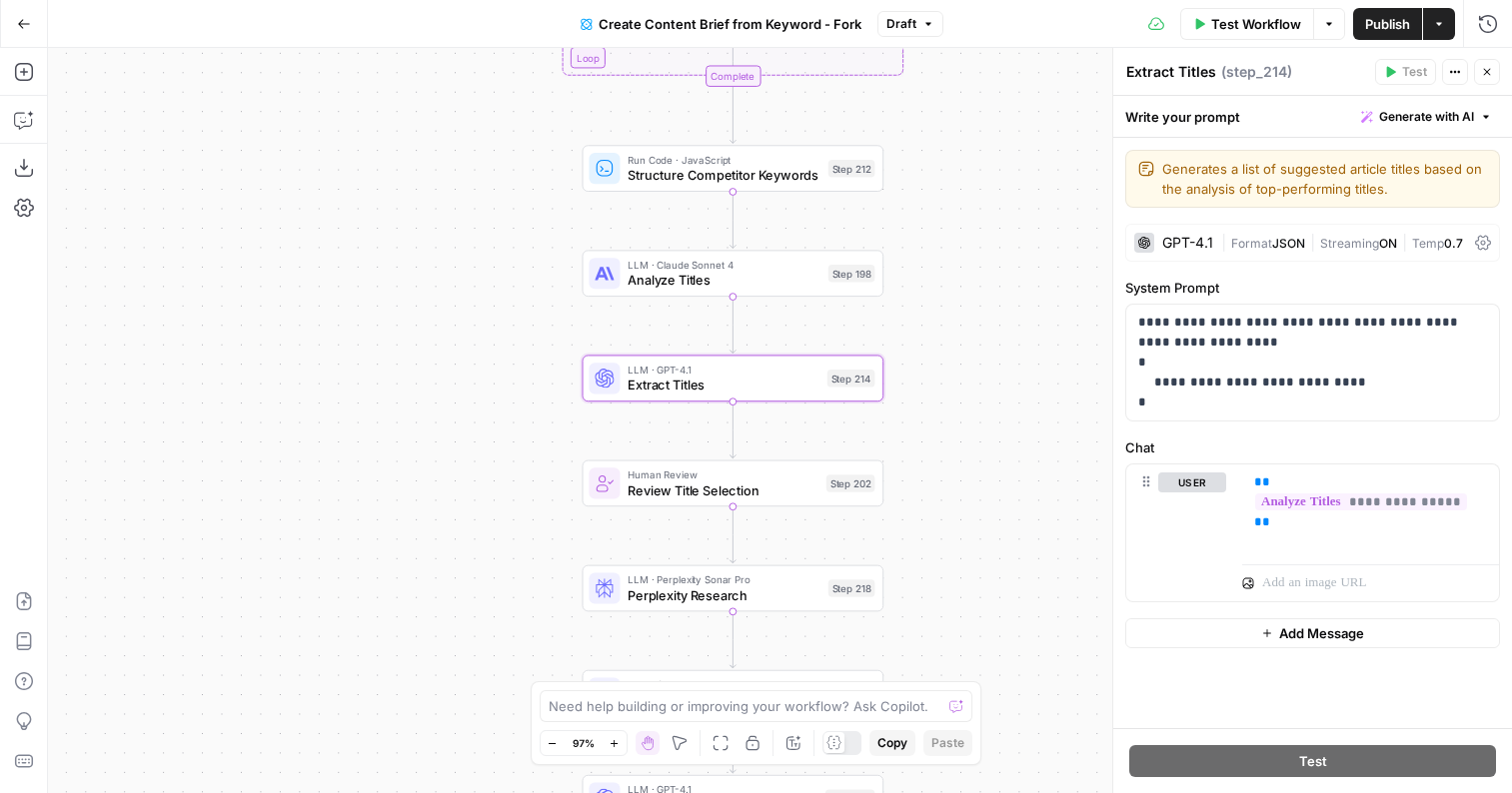 drag, startPoint x: 955, startPoint y: 169, endPoint x: 955, endPoint y: 443, distance: 274 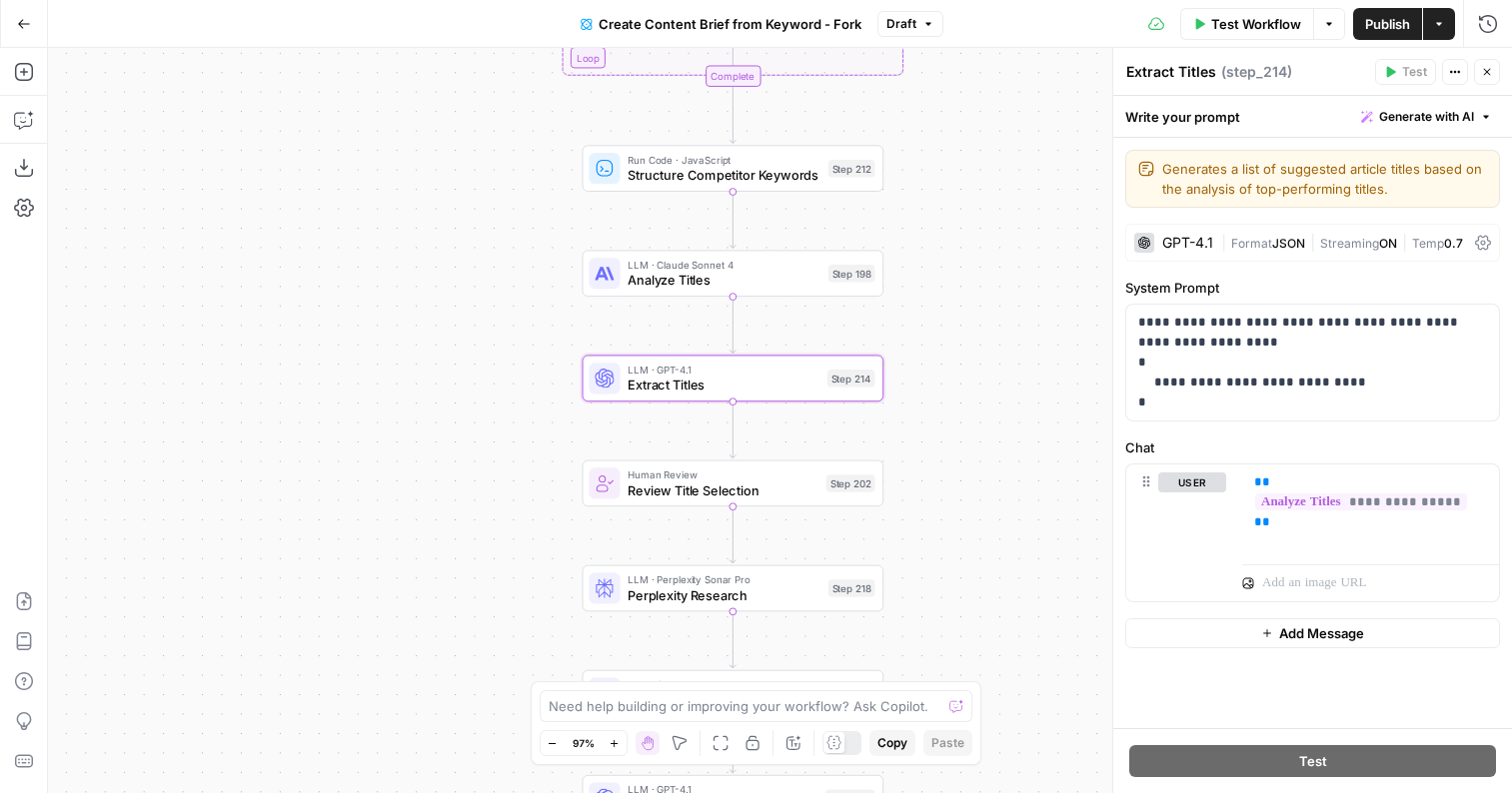click on "Workflow Set Inputs Inputs Google Search Perform Google Search Step 51 Loop Iteration Label if relevant Step 207 LLM · GPT-4.1 Mini Determine if relevant Step 208 Complete Run Code · JavaScript Remove irrelevant Step 209 Loop Iteration Analyze Content for Top Ranking Pages Step 89 Web Page Scrape Scrape Page Content Step 90 Run Code · JavaScript Get Headers Step 192 SEO Research Get Semrush Keywords Step 206 Format JSON Format JSON Output Step 96 Complete Run Code · JavaScript Structure Competitor Keywords Step 212 LLM · Claude Sonnet 4 Analyze Titles Step 198 LLM · GPT-4.1 Extract Titles Step 214 Human Review Review Title Selection Step 202 LLM · Perplexity Sonar Pro Perplexity Research Step 218 LLM · O1 Analysis + Outline Step 197 LLM · GPT-4.1 Extract Brief Step 204 LLM · Claude Sonnet 4 Develop outline Step 219 LLM · GPT-4.1 Extract only outline Step 220 Write Liquid Text Combine Brief Step 205 Format JSON JSON Step 203 End Output" at bounding box center [779, 420] 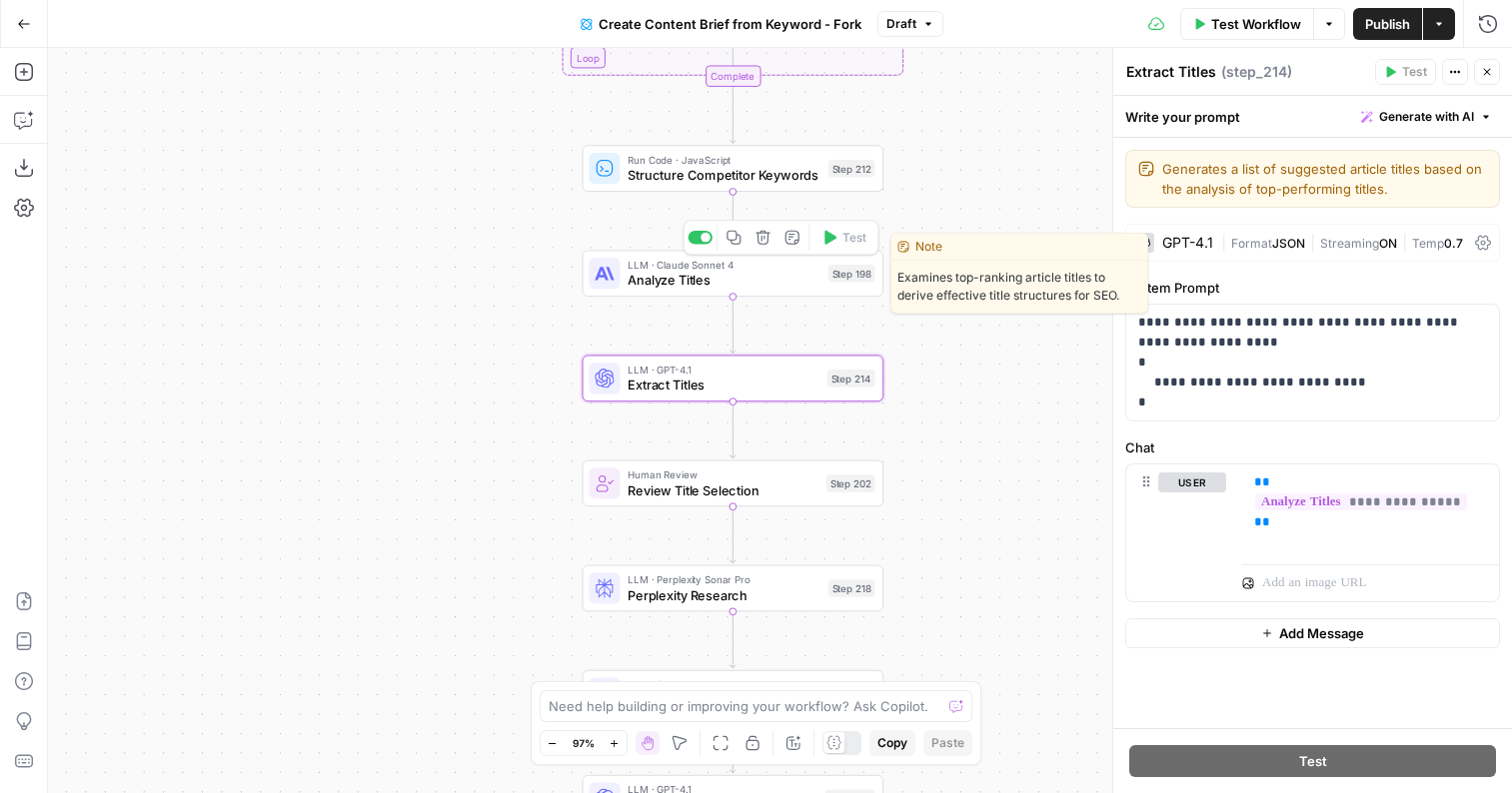 click on "LLM · Claude Sonnet 4 Analyze Titles Step 198 Copy step Delete step Edit Note Test" at bounding box center (734, 273) 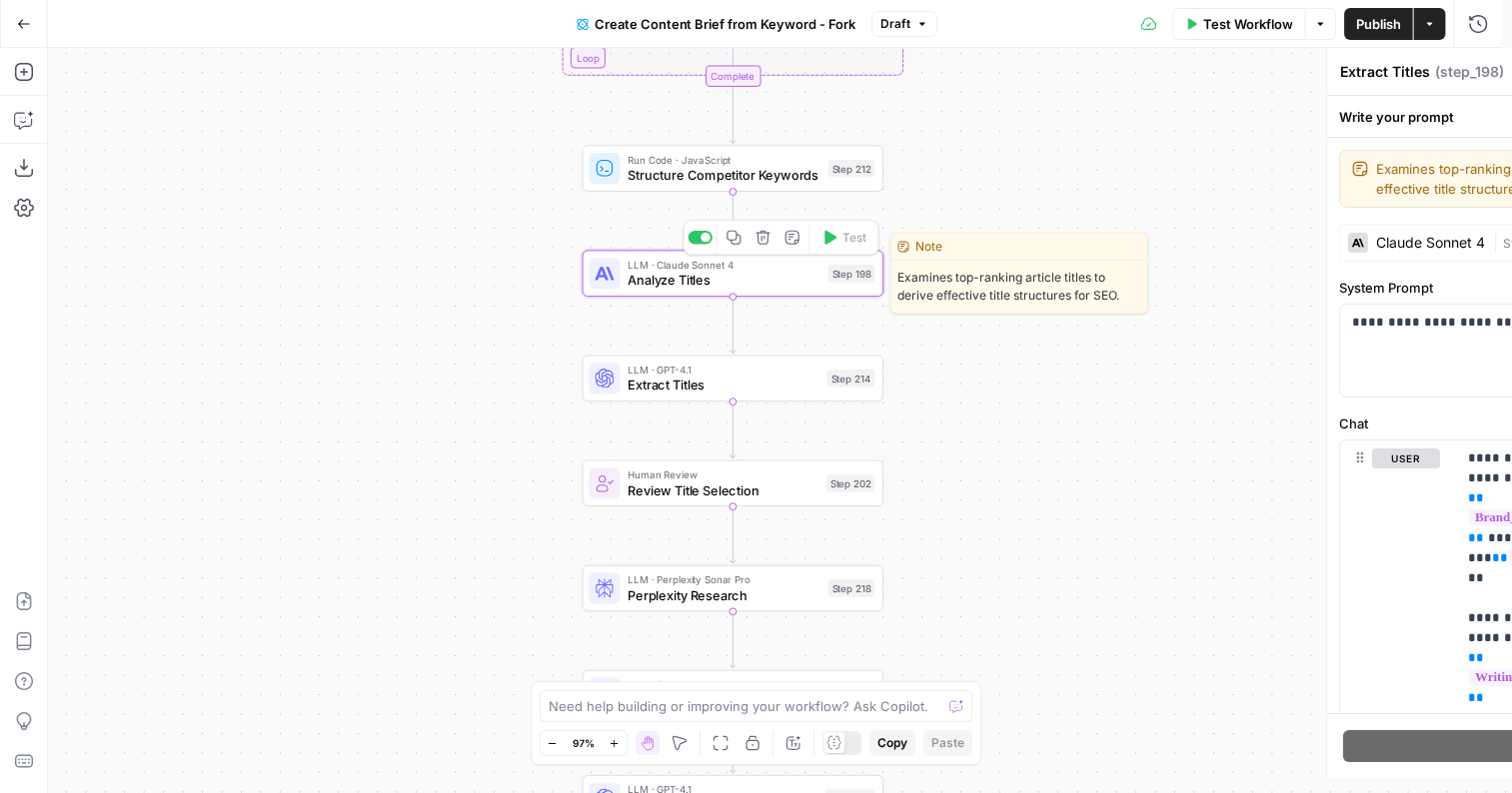 type on "Analyze Titles" 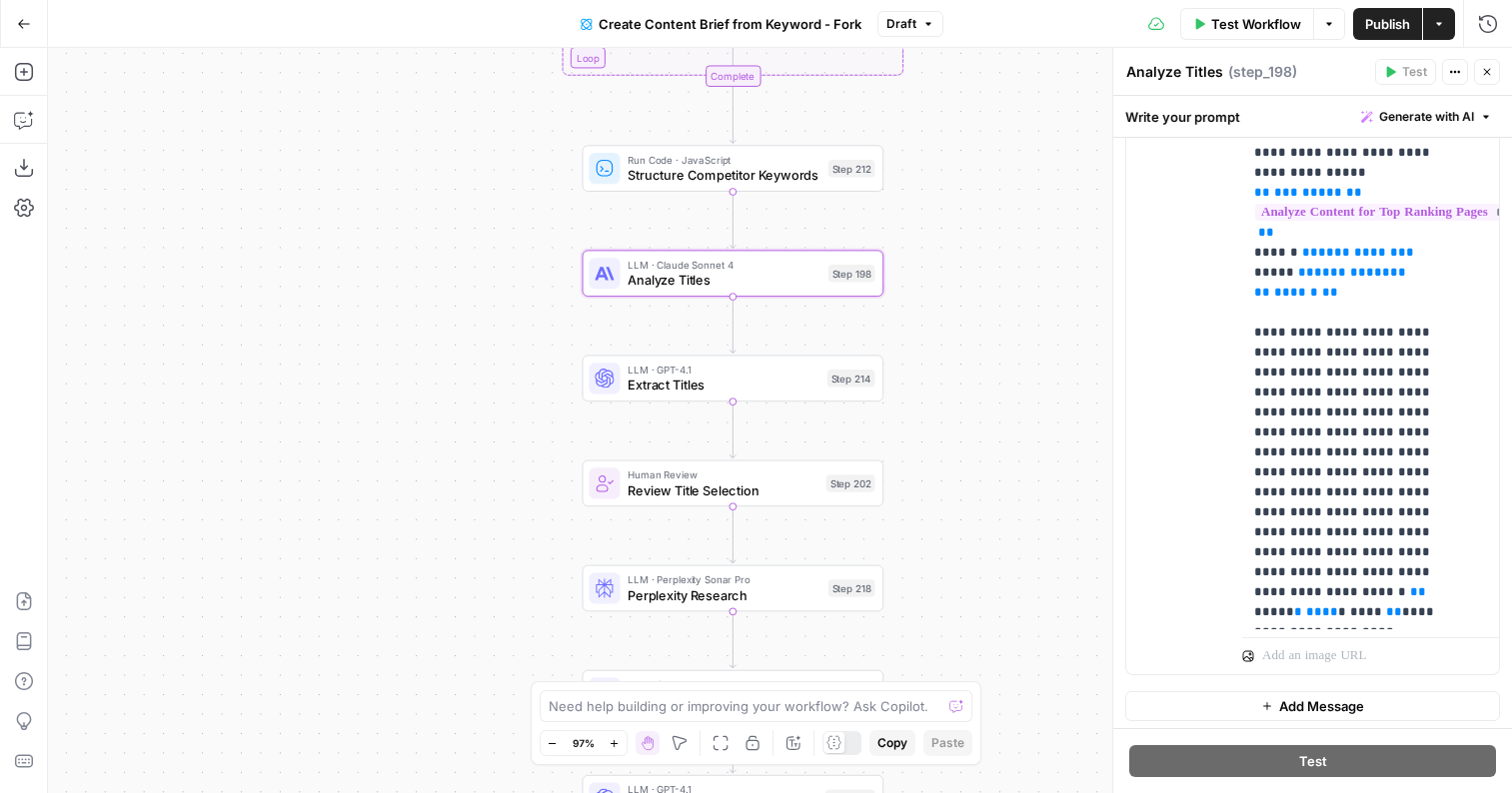 scroll, scrollTop: 678, scrollLeft: 0, axis: vertical 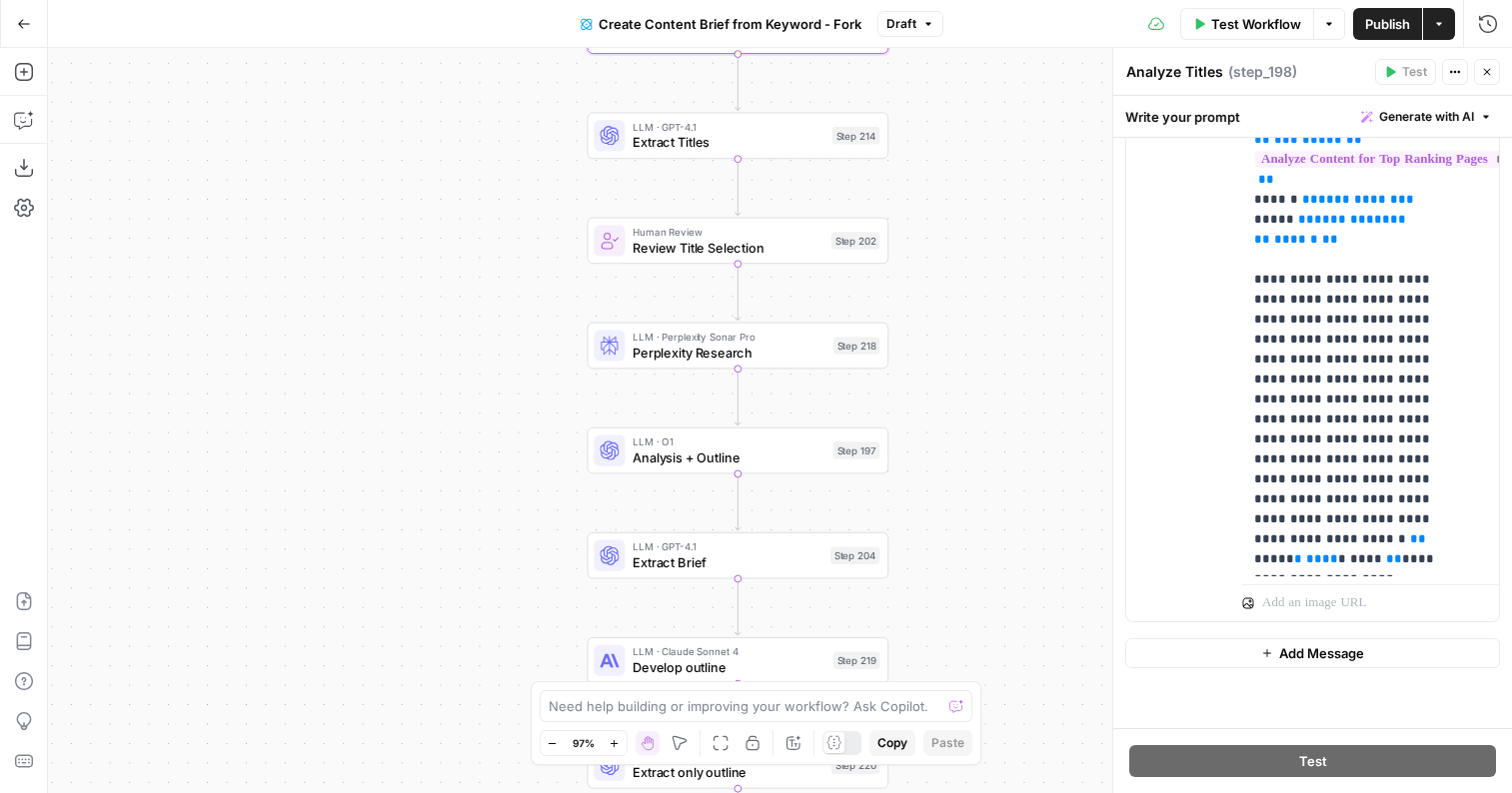 drag, startPoint x: 1065, startPoint y: 506, endPoint x: 1070, endPoint y: 264, distance: 242.05165 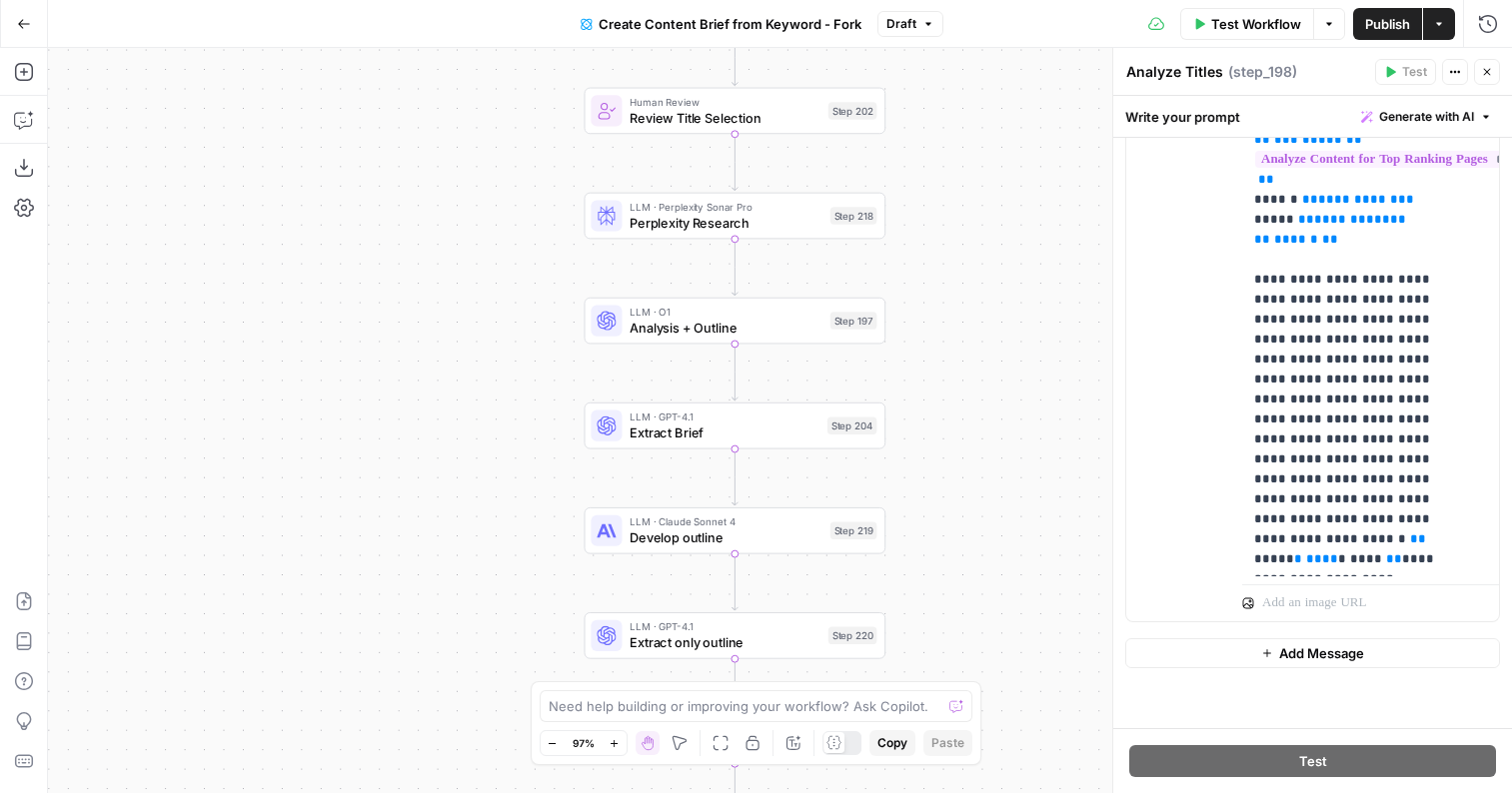 drag, startPoint x: 982, startPoint y: 504, endPoint x: 978, endPoint y: 372, distance: 132.06059 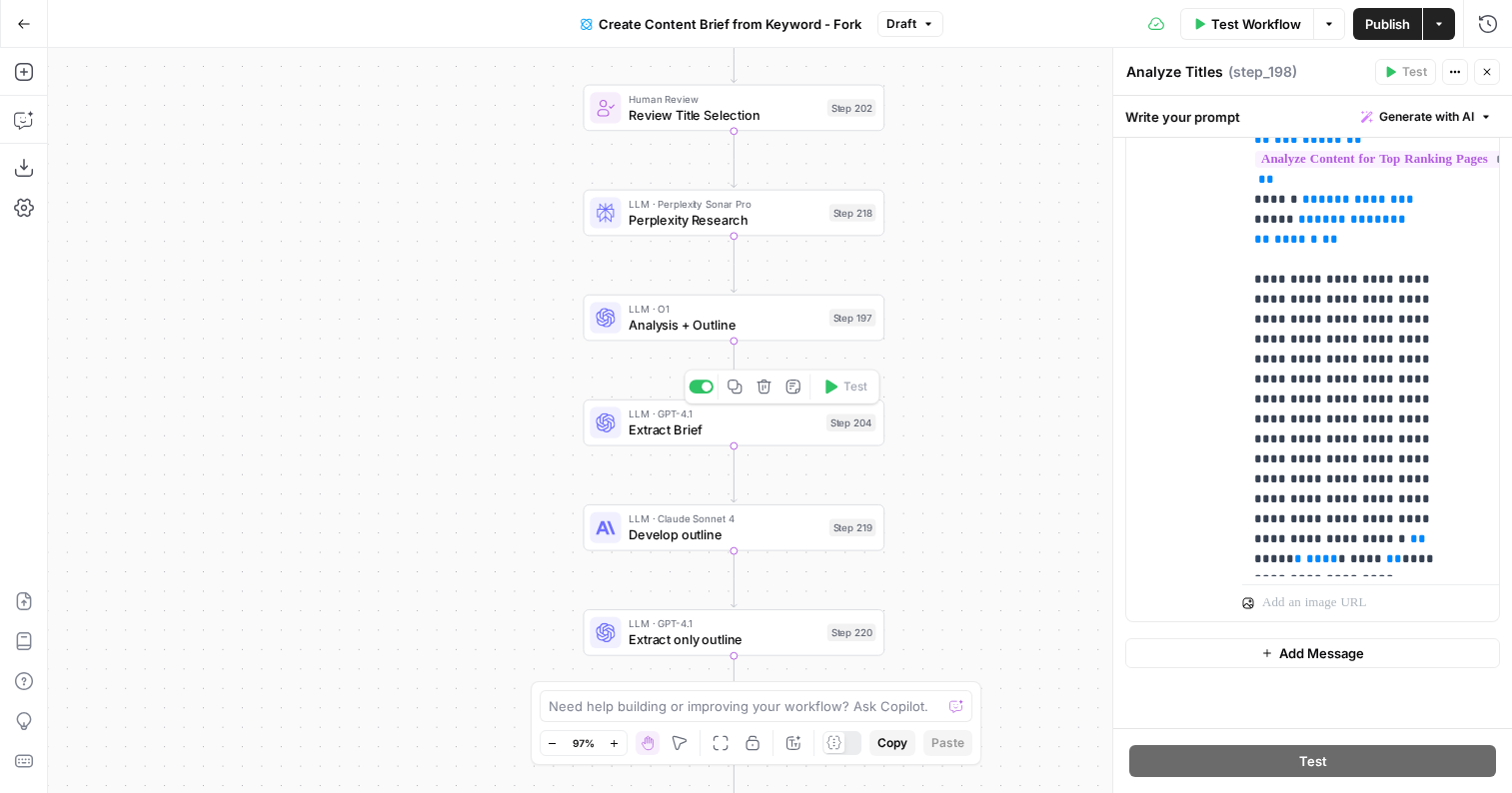 click on "Extract Brief" at bounding box center (724, 428) 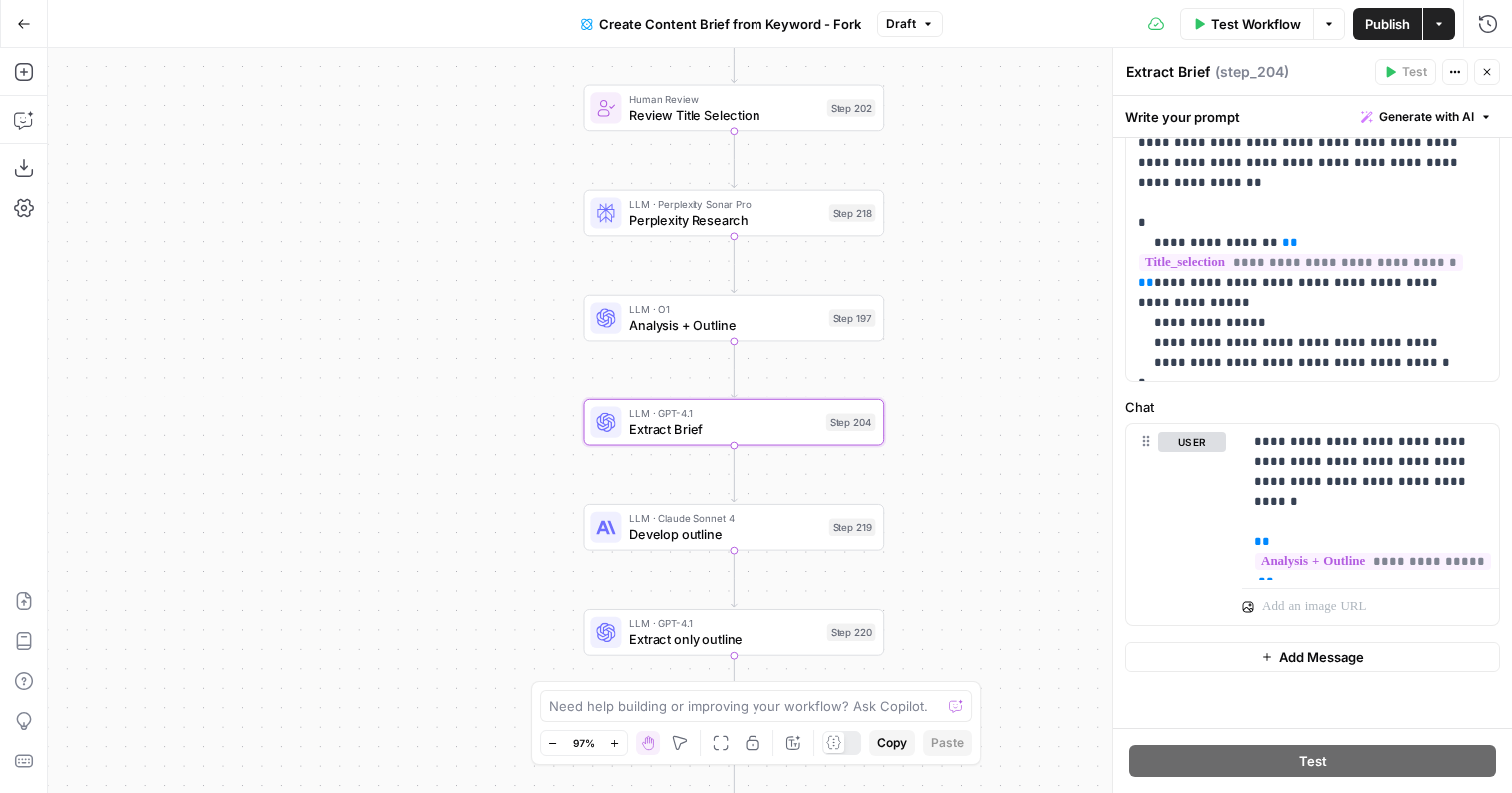 scroll, scrollTop: 145, scrollLeft: 0, axis: vertical 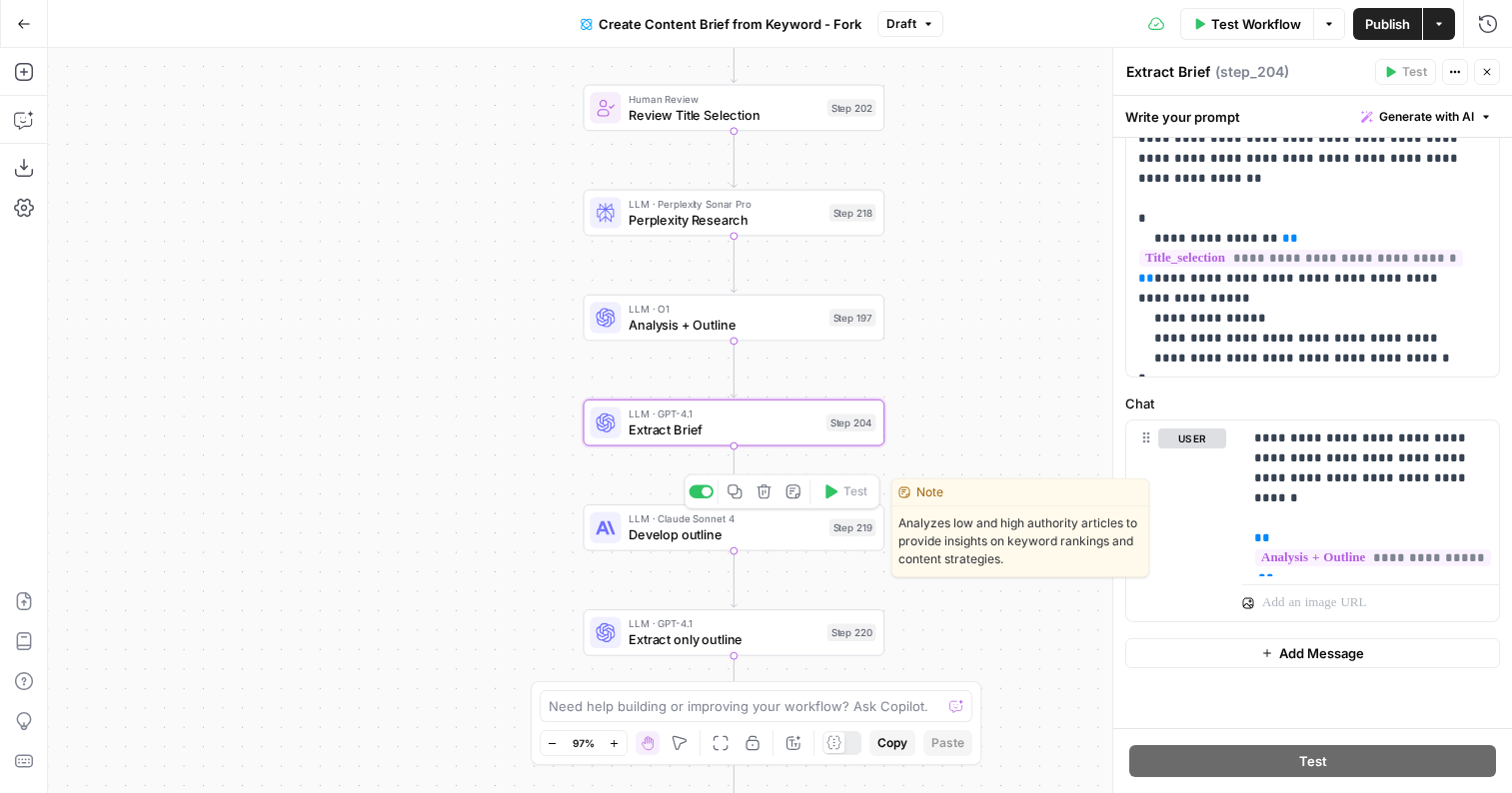 click on "Develop outline" at bounding box center [725, 533] 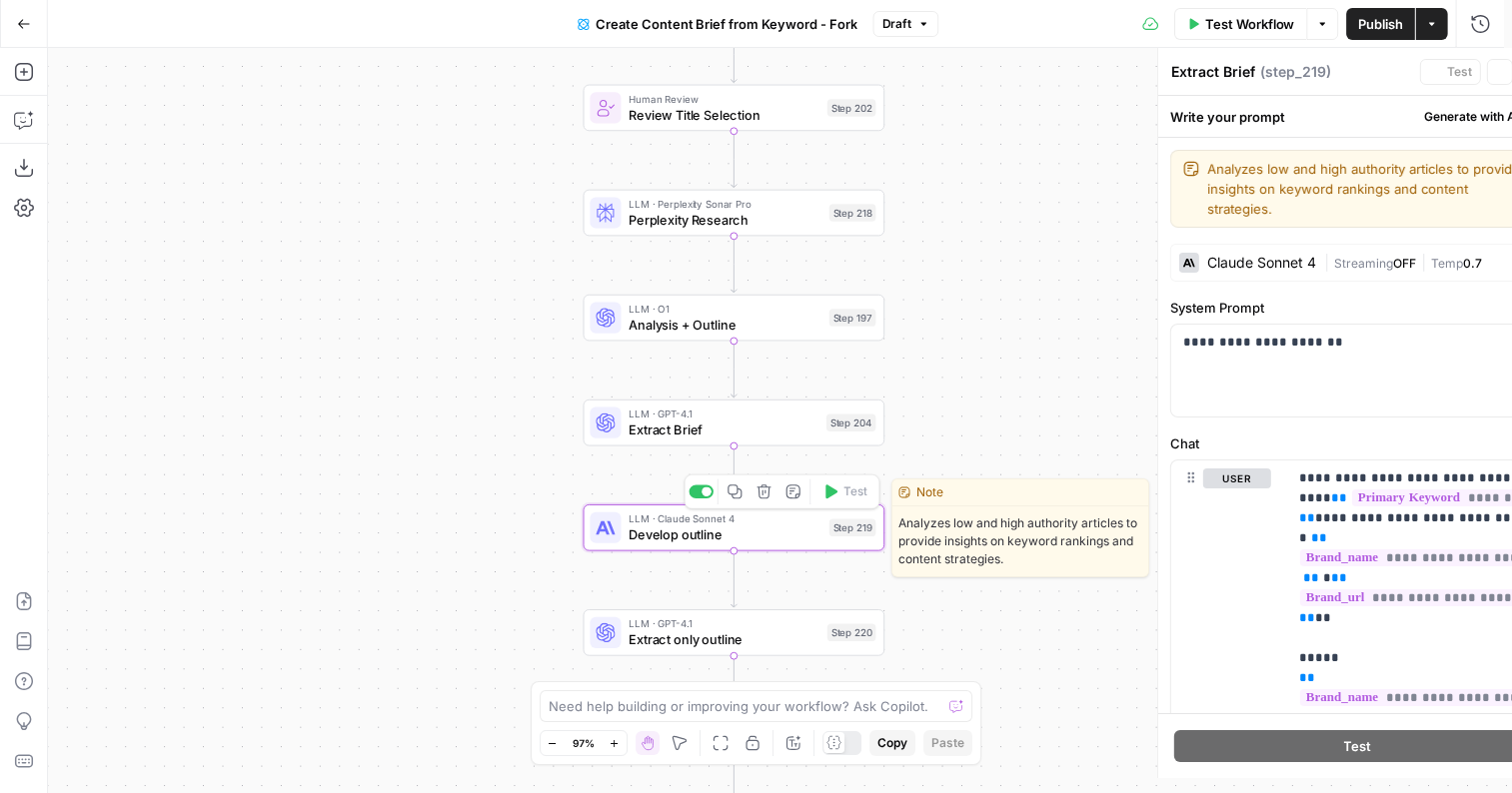 type on "Develop outline" 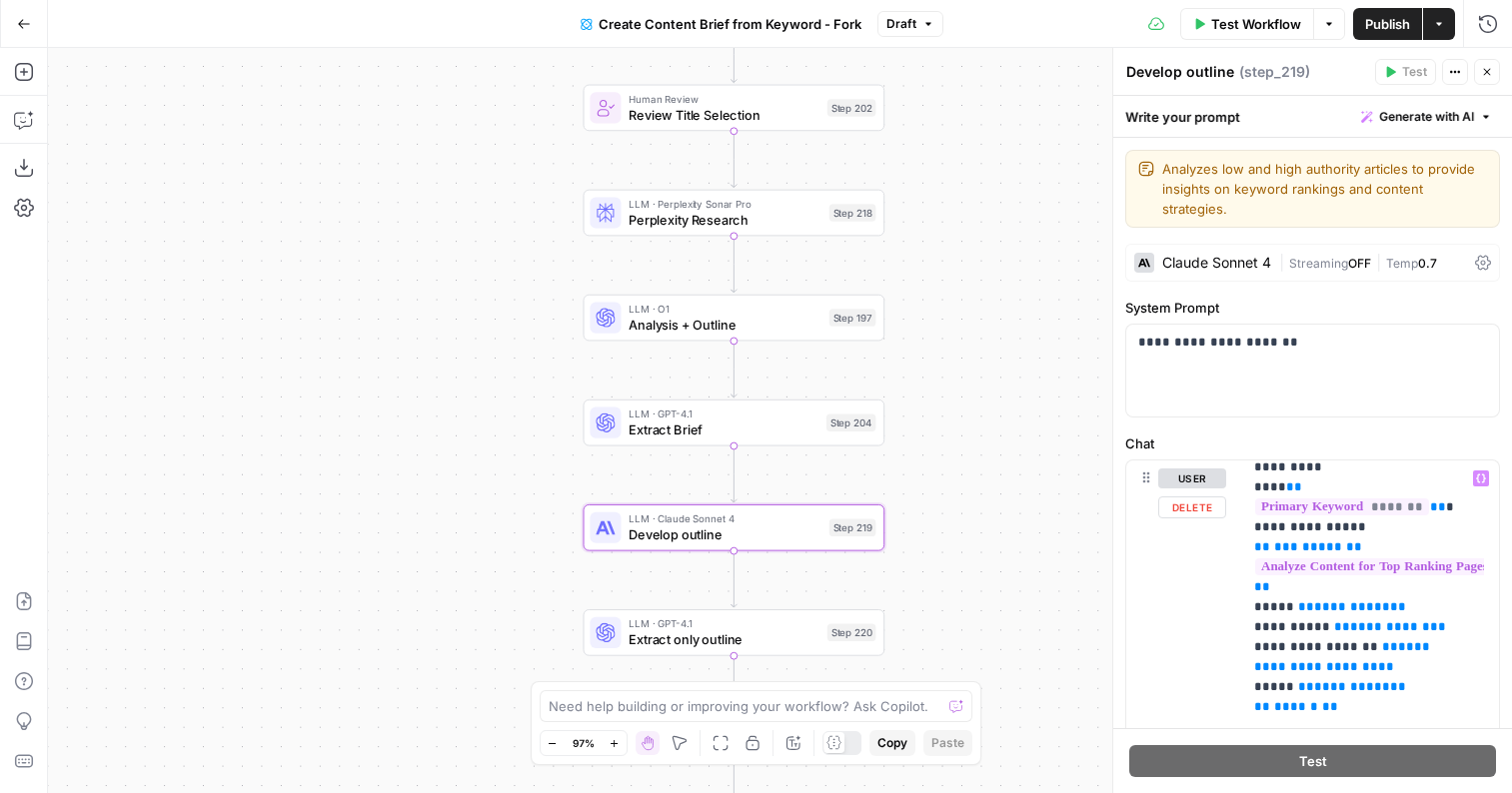 scroll, scrollTop: 801, scrollLeft: 0, axis: vertical 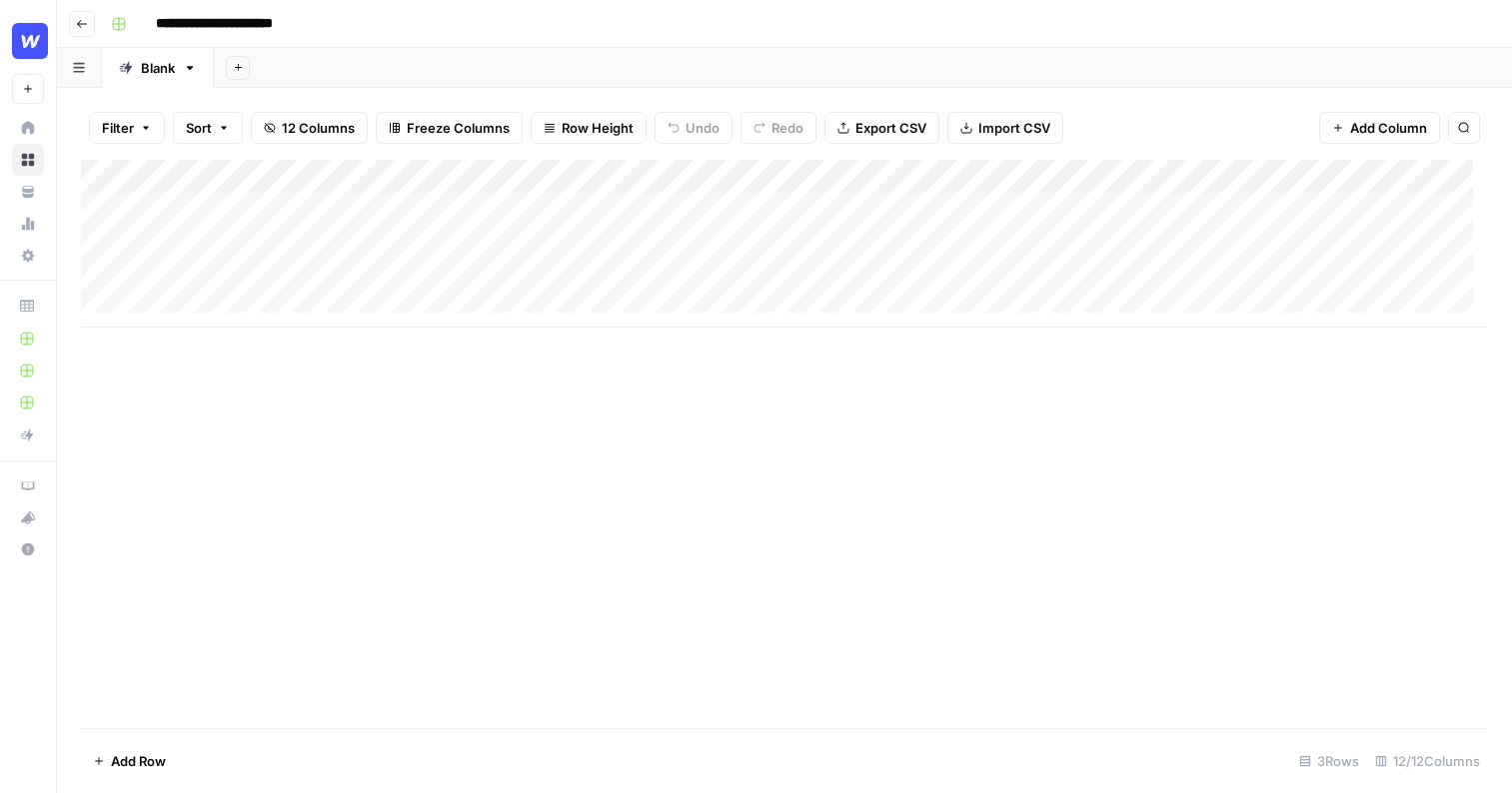 click on "Add Sheet" at bounding box center (862, 68) 